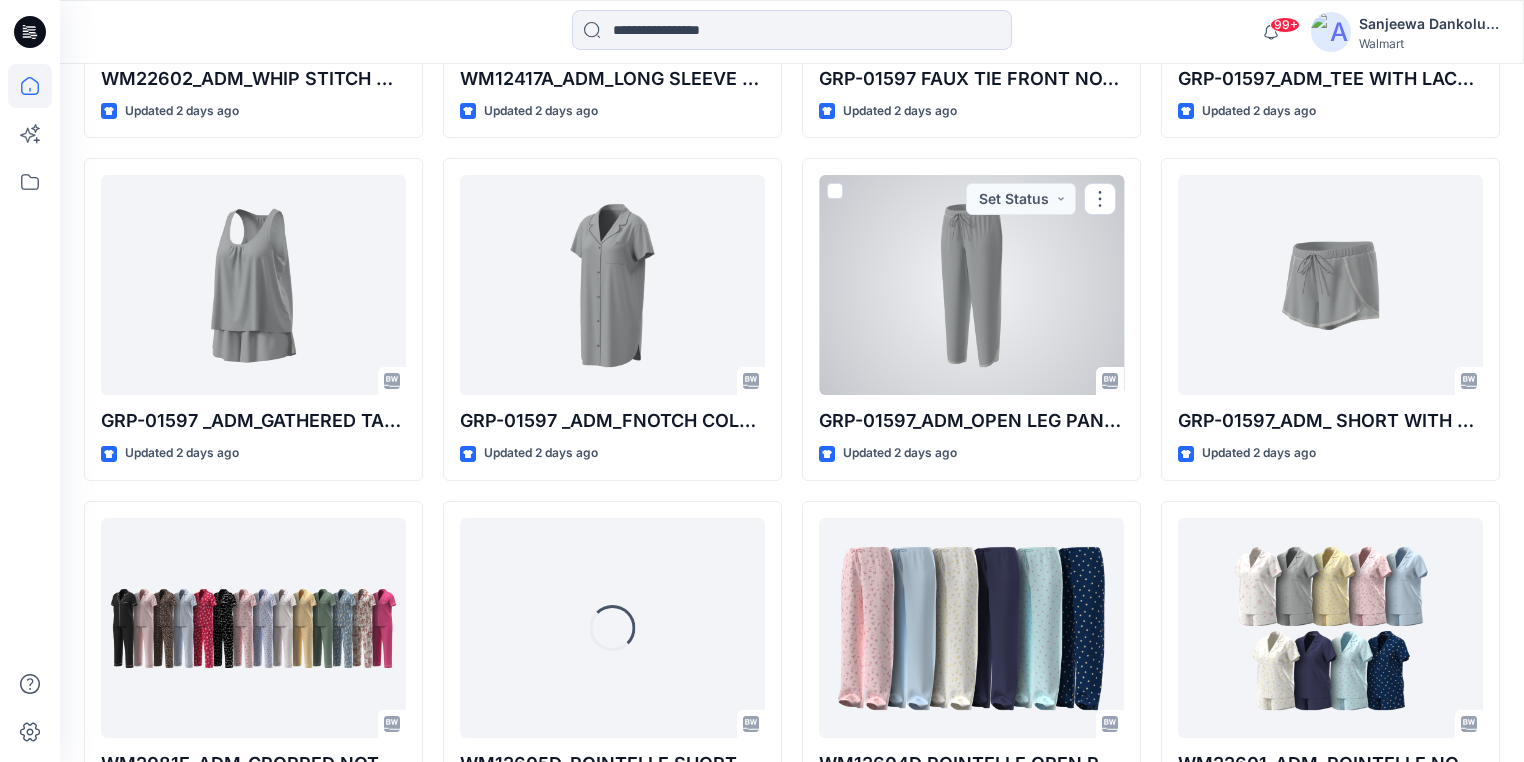 scroll, scrollTop: 3615, scrollLeft: 0, axis: vertical 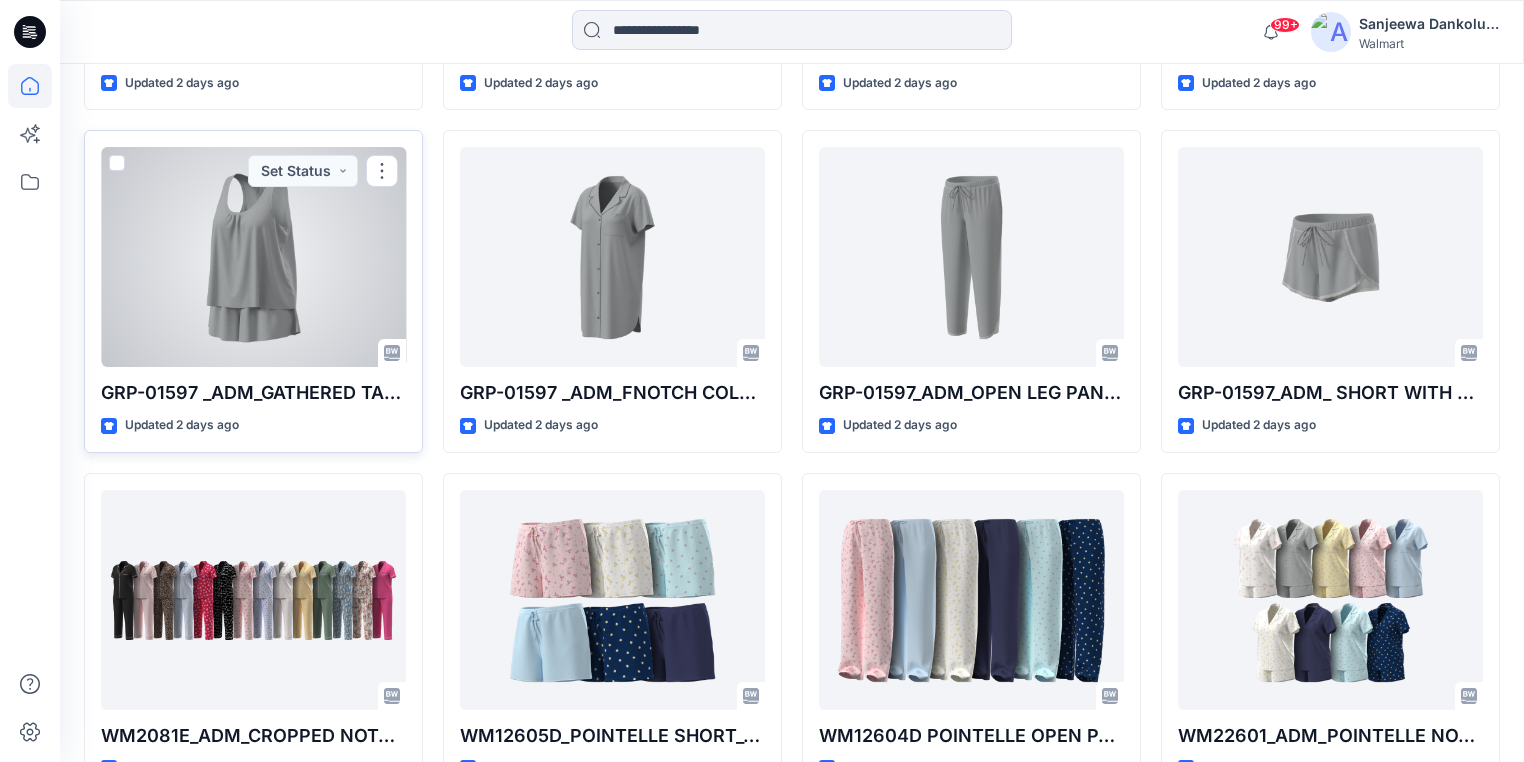 click at bounding box center [253, 257] 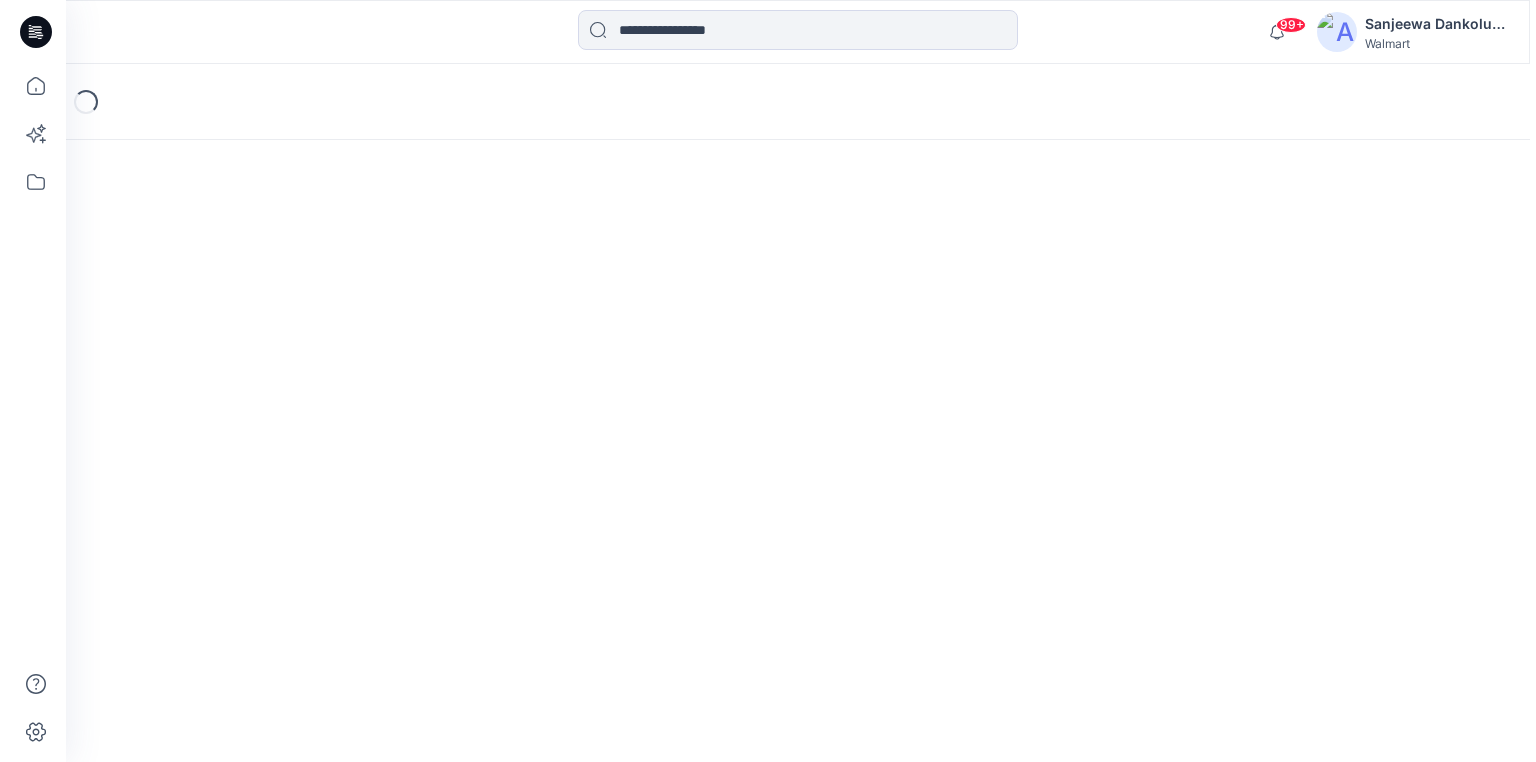scroll, scrollTop: 0, scrollLeft: 0, axis: both 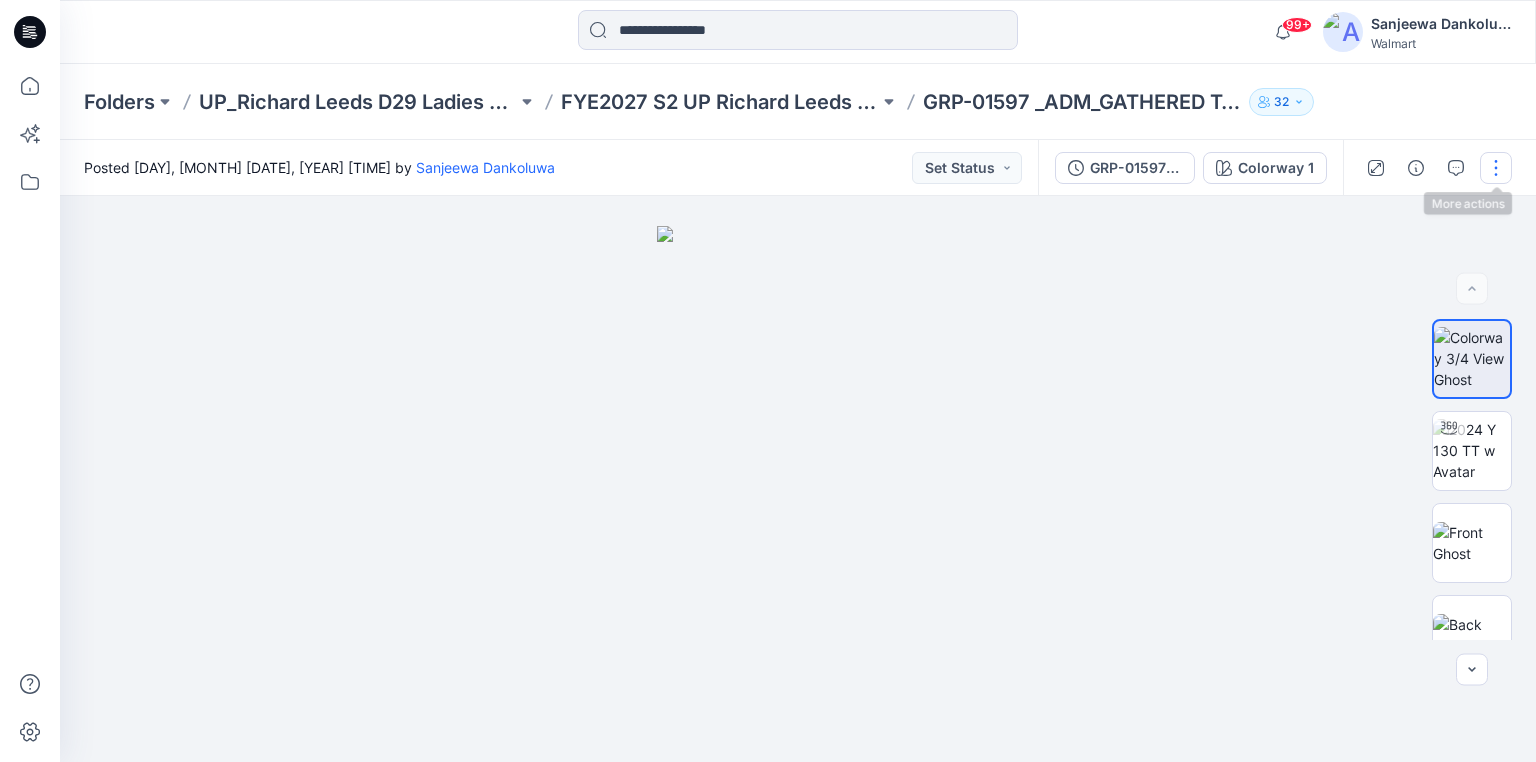 click at bounding box center [1496, 168] 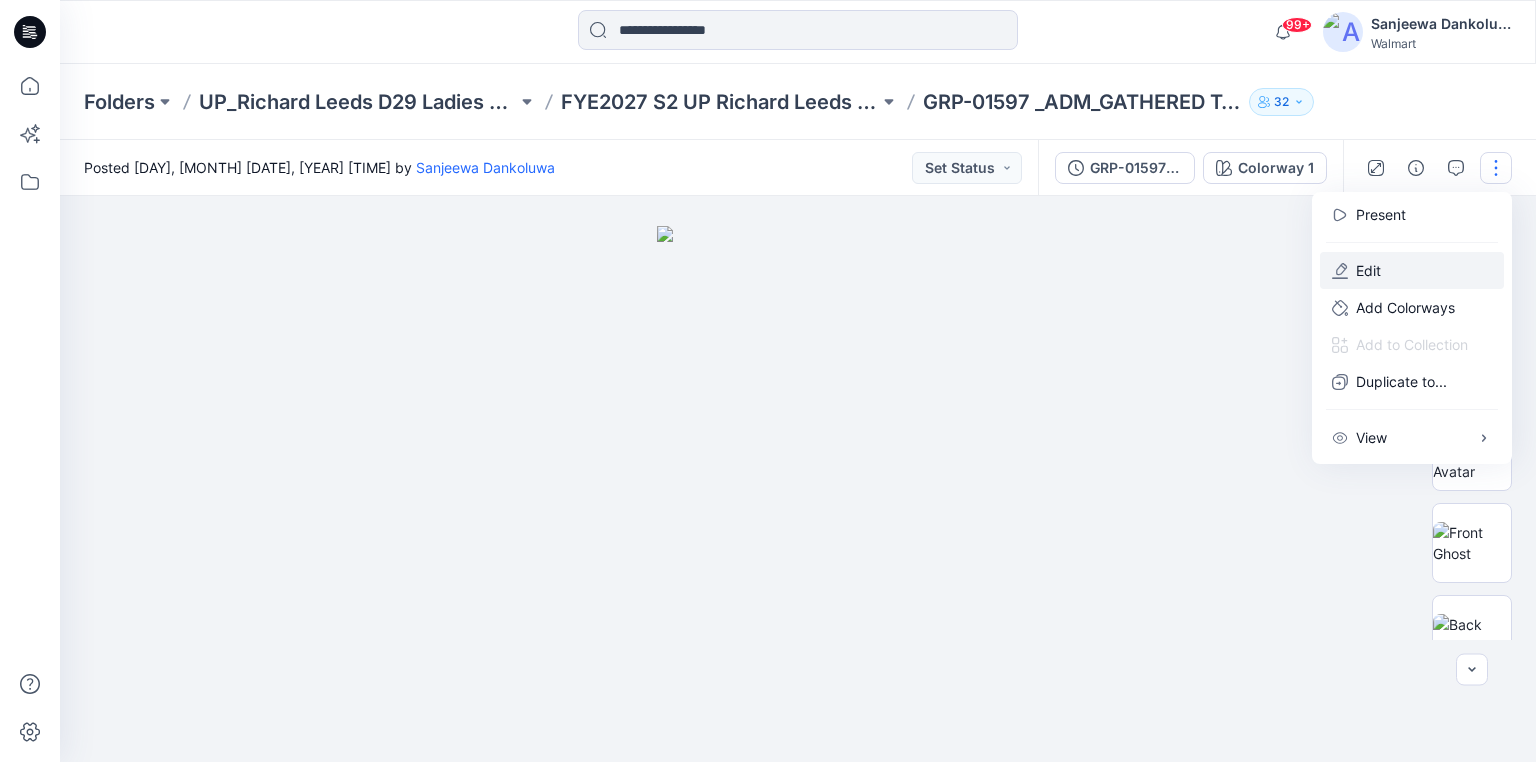 click on "Edit" at bounding box center [1368, 270] 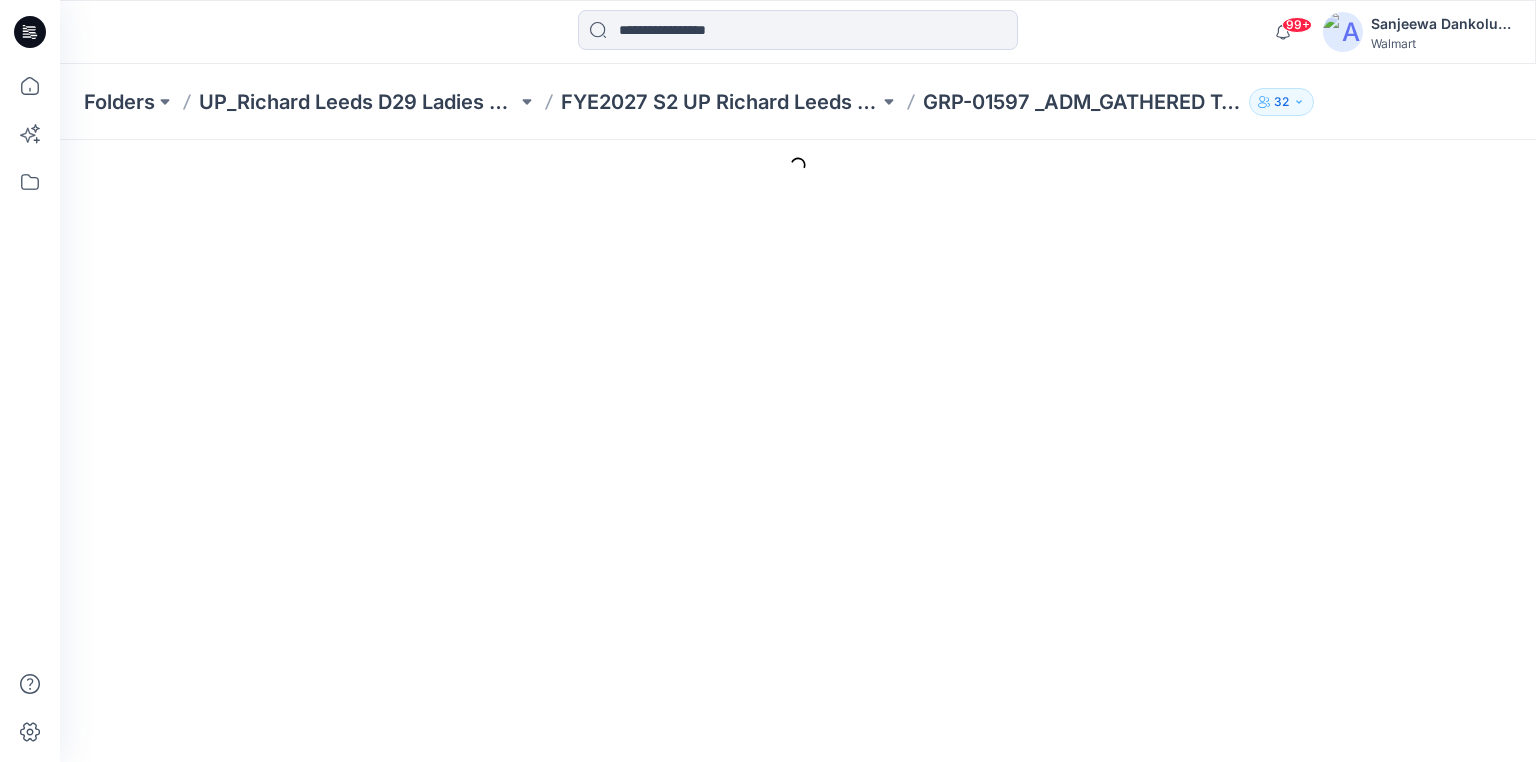 scroll, scrollTop: 0, scrollLeft: 0, axis: both 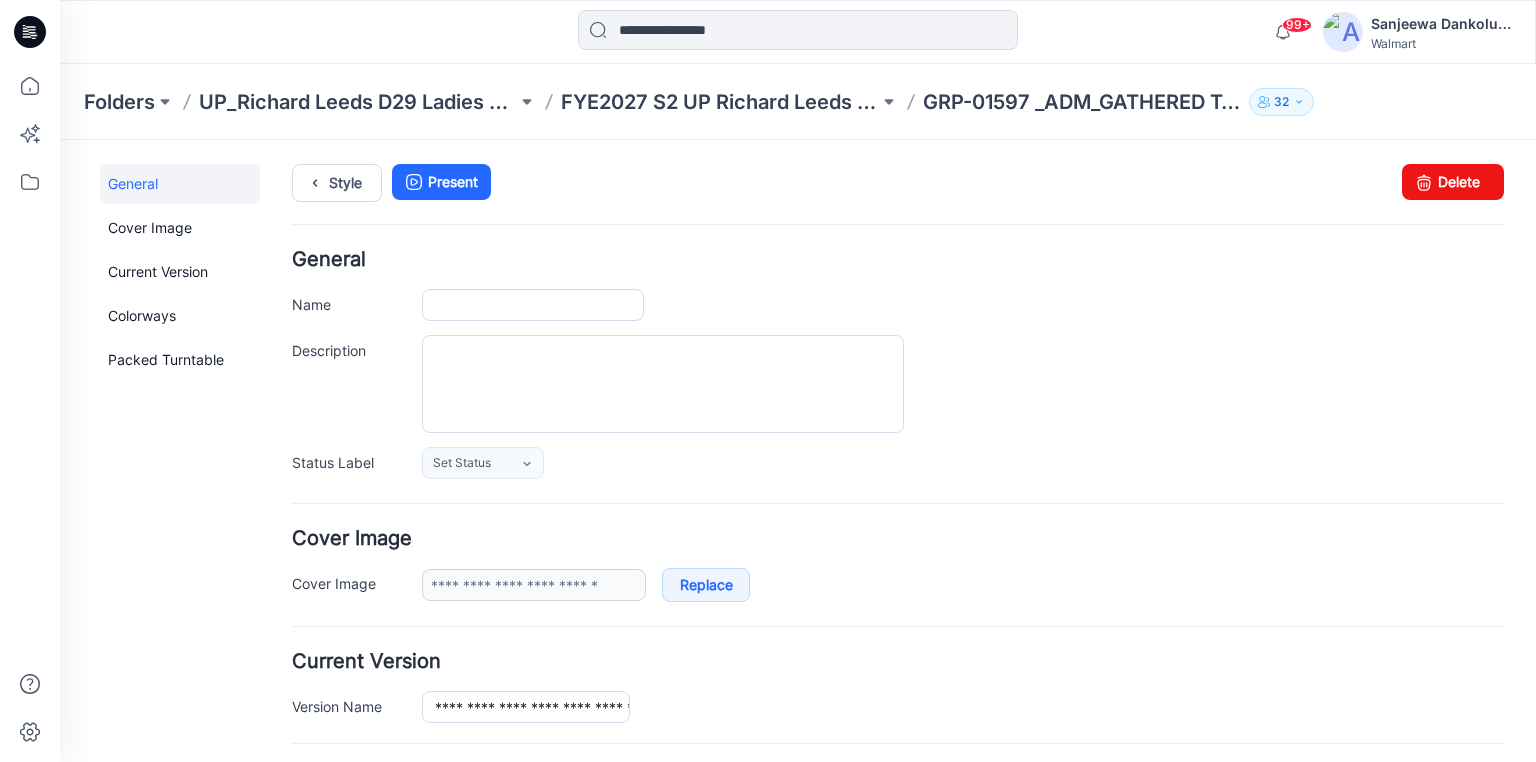 type on "**********" 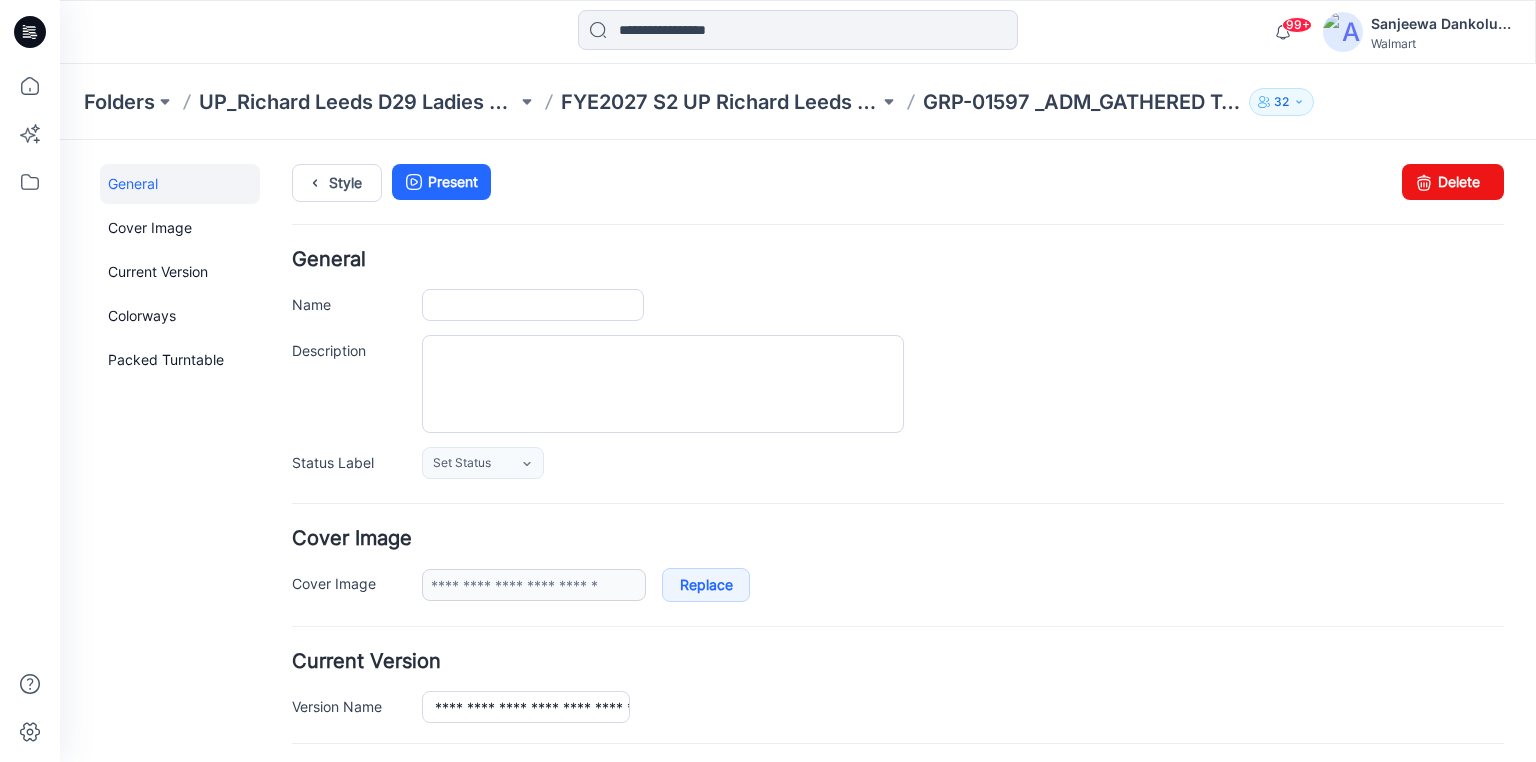 type on "**********" 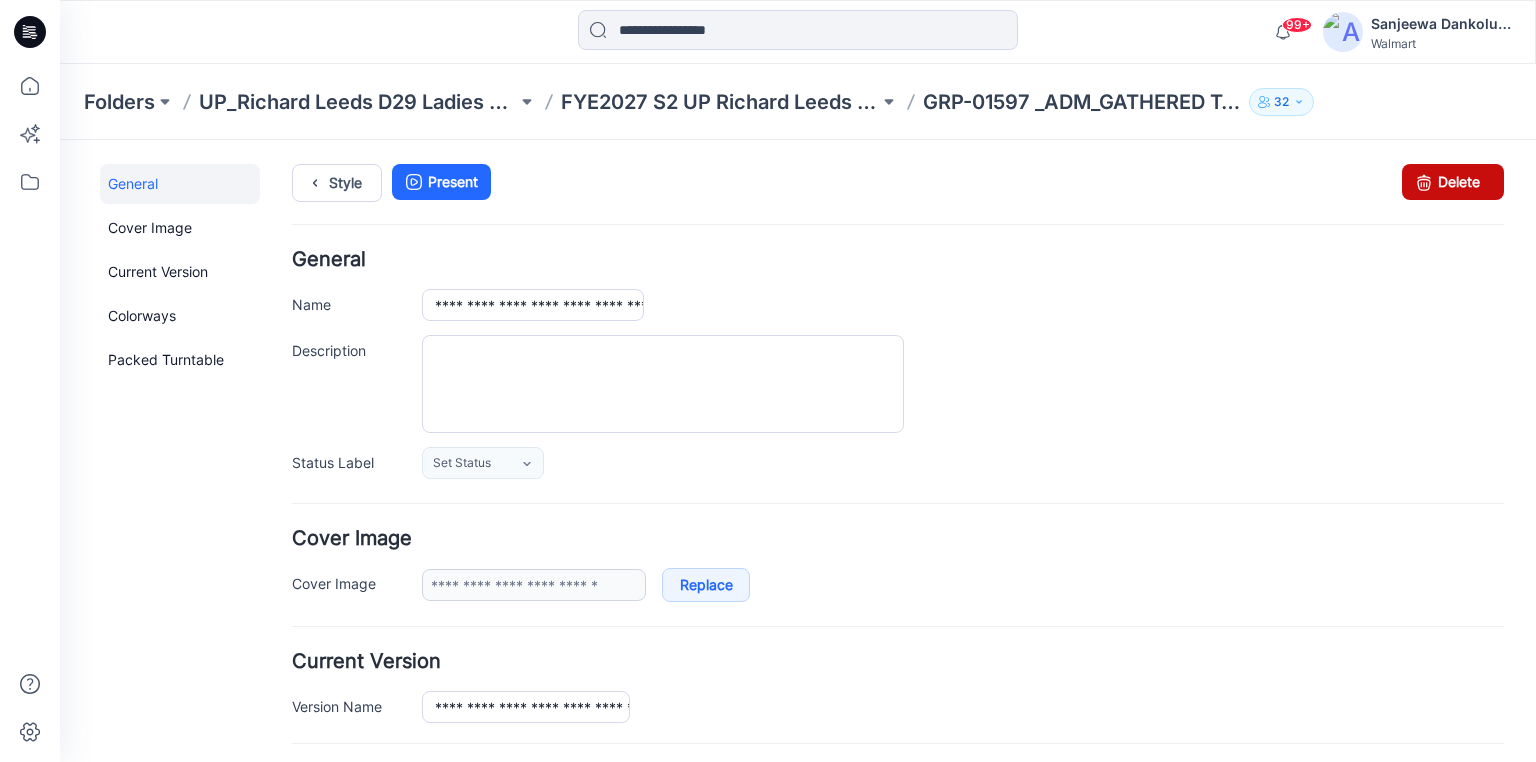 drag, startPoint x: 1464, startPoint y: 185, endPoint x: 912, endPoint y: 243, distance: 555.03876 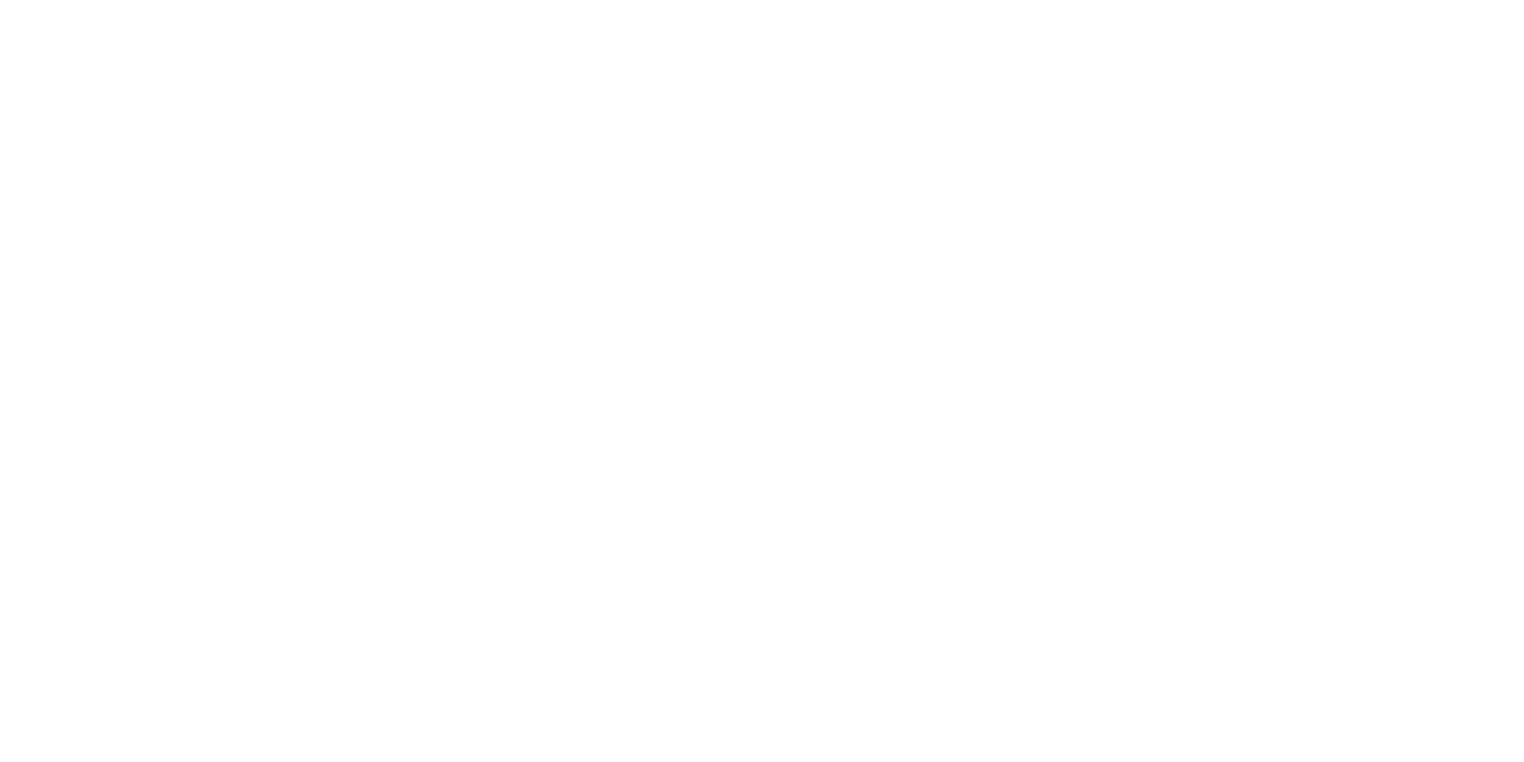 scroll, scrollTop: 0, scrollLeft: 0, axis: both 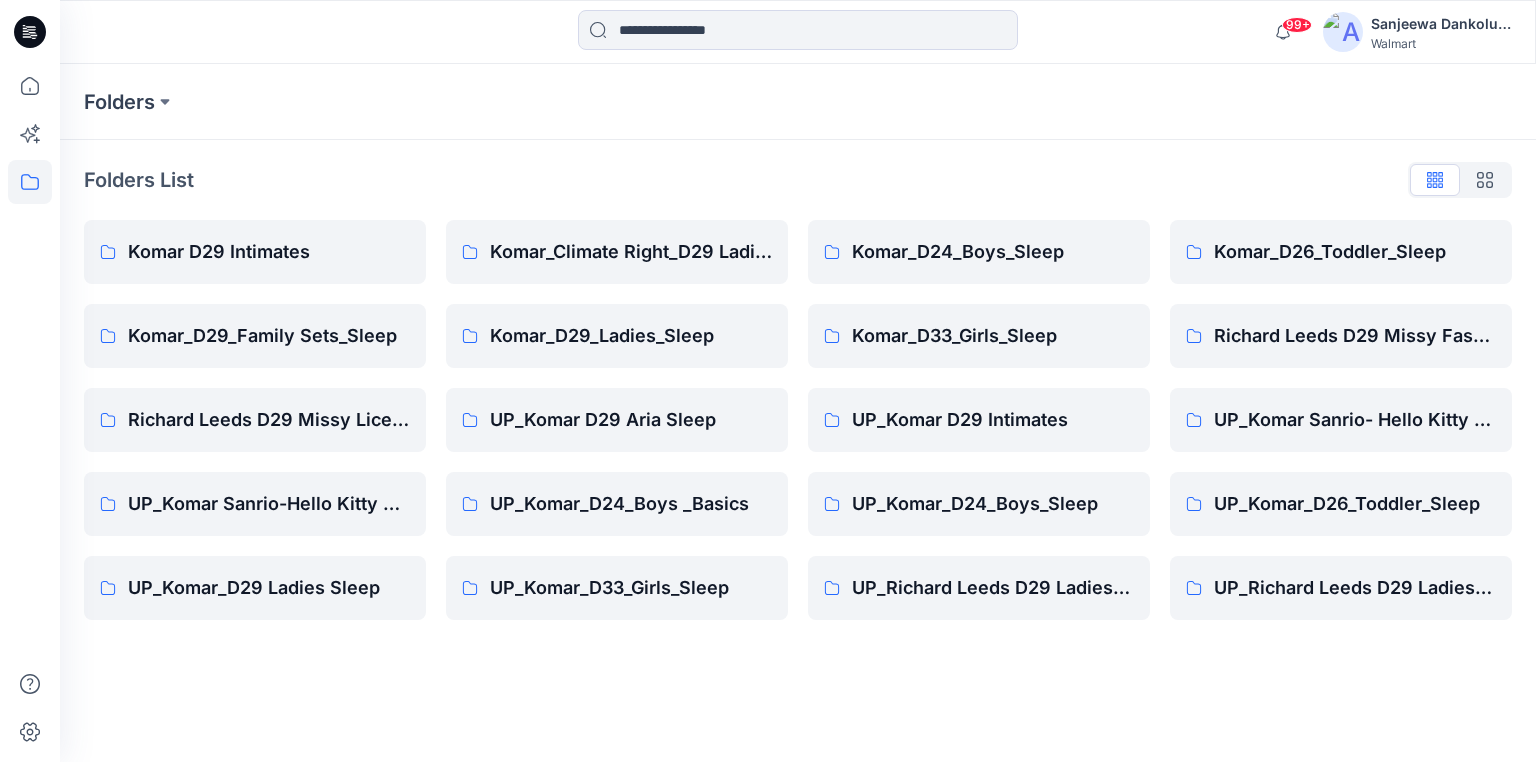 click 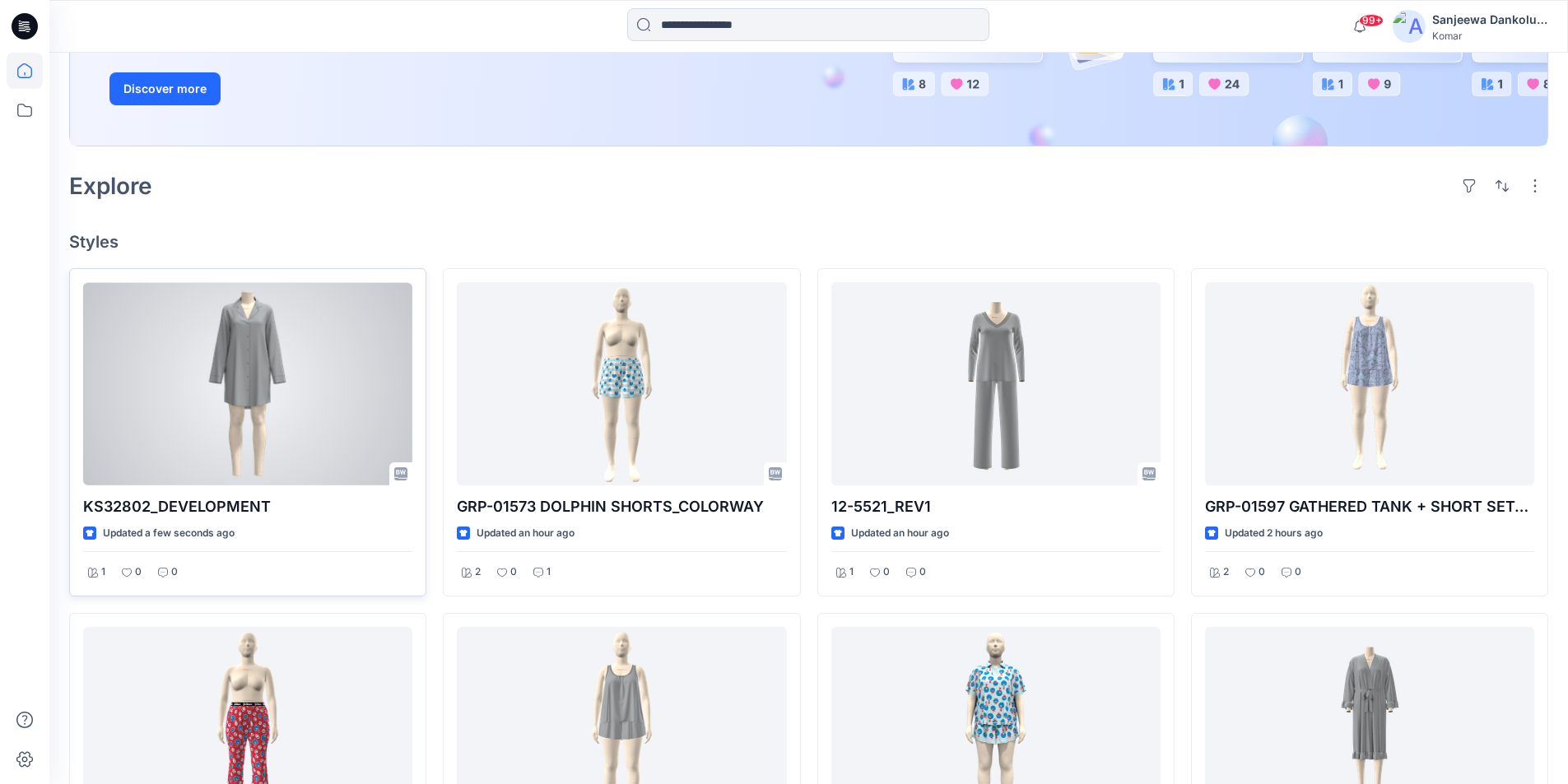 scroll, scrollTop: 329, scrollLeft: 0, axis: vertical 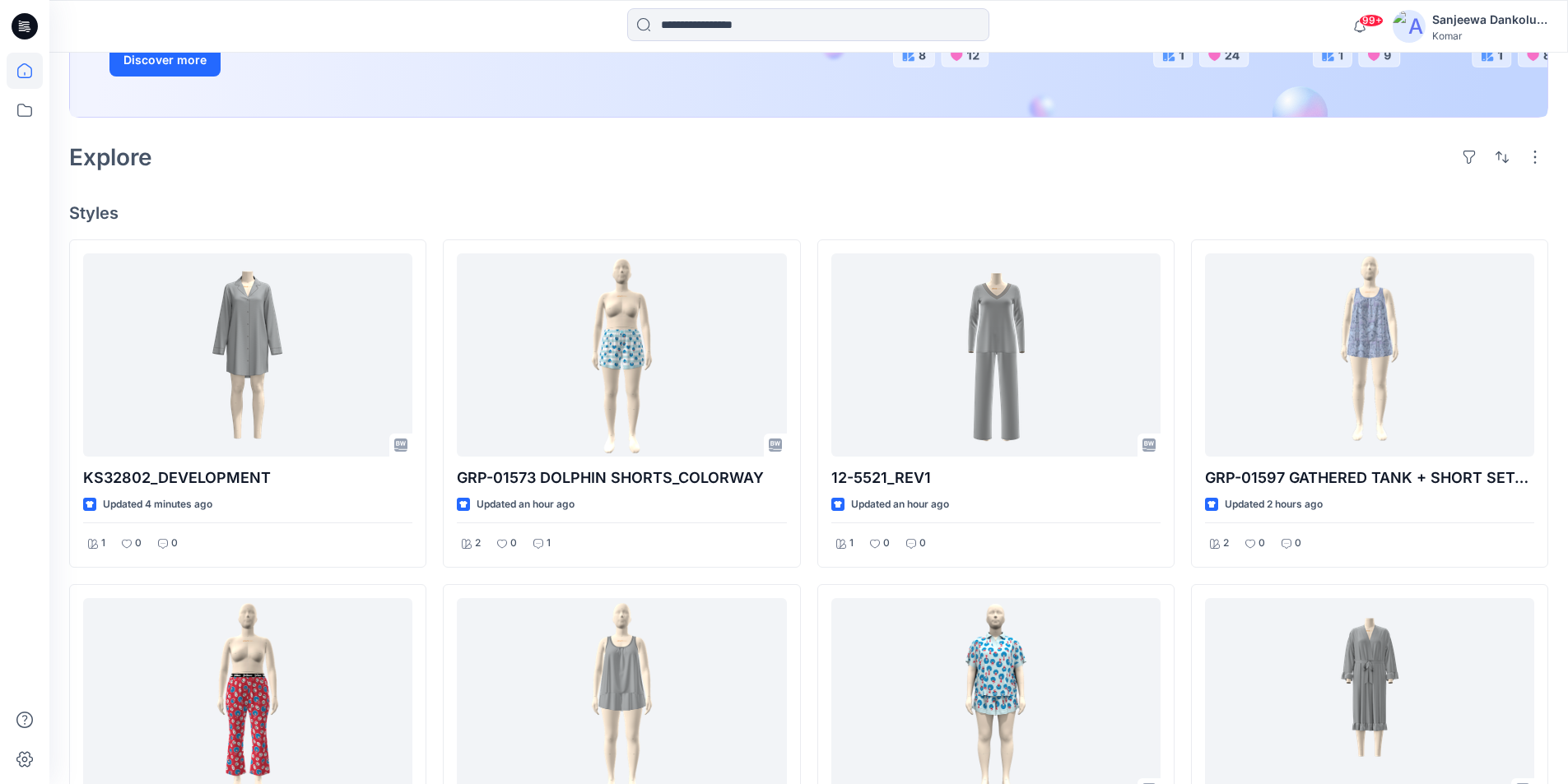 click 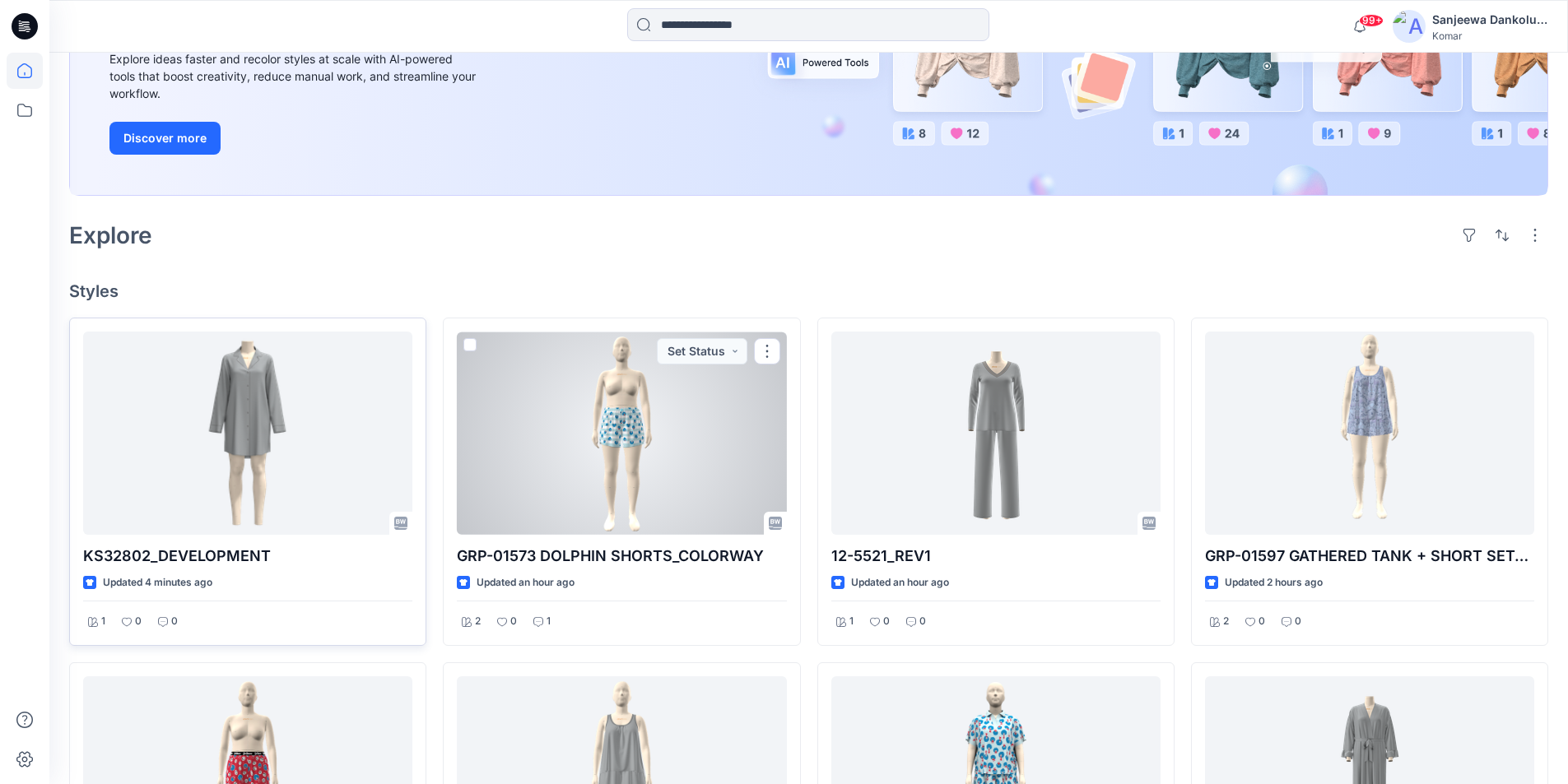 scroll, scrollTop: 247, scrollLeft: 0, axis: vertical 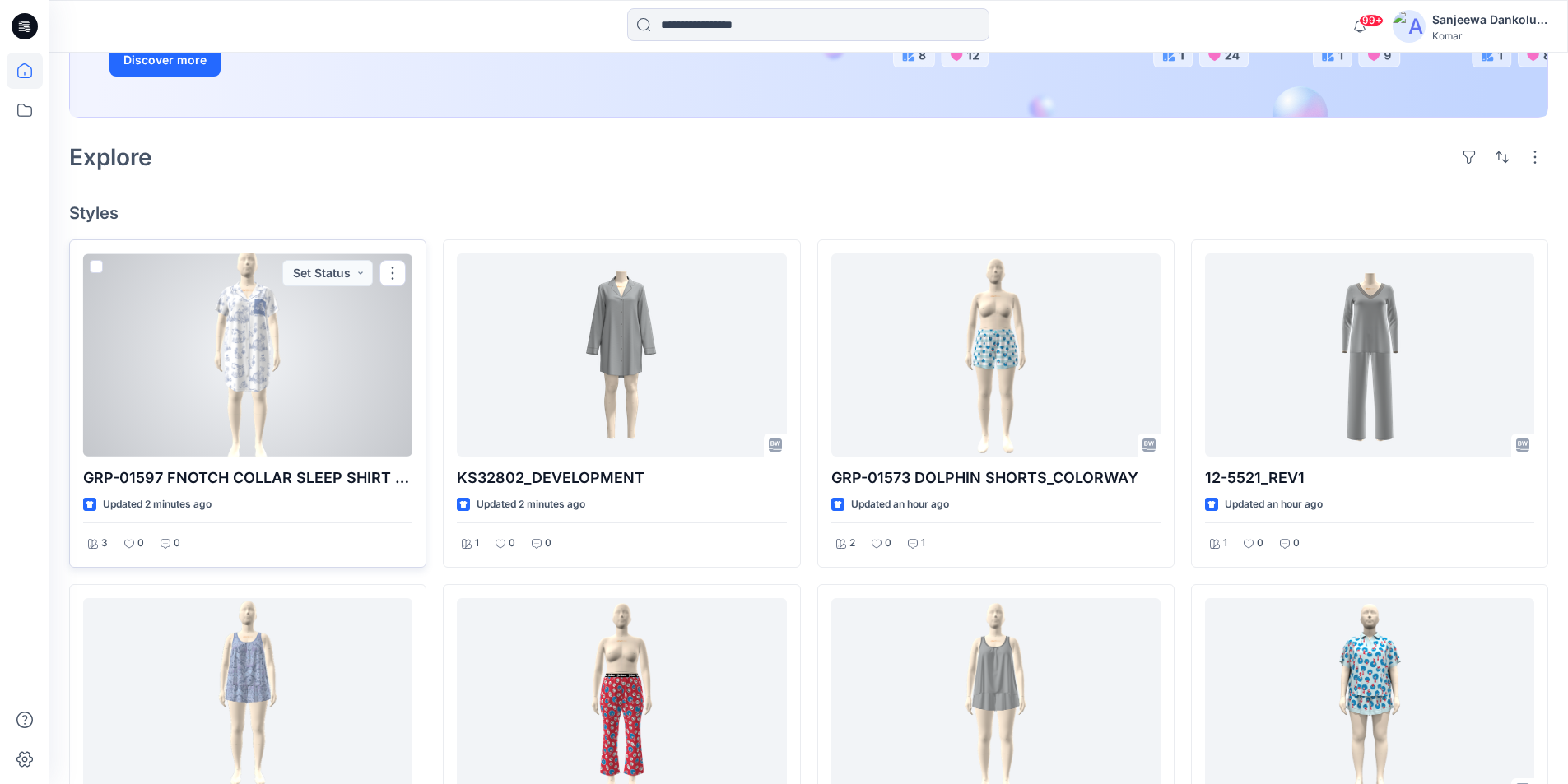 click at bounding box center [248, 355] 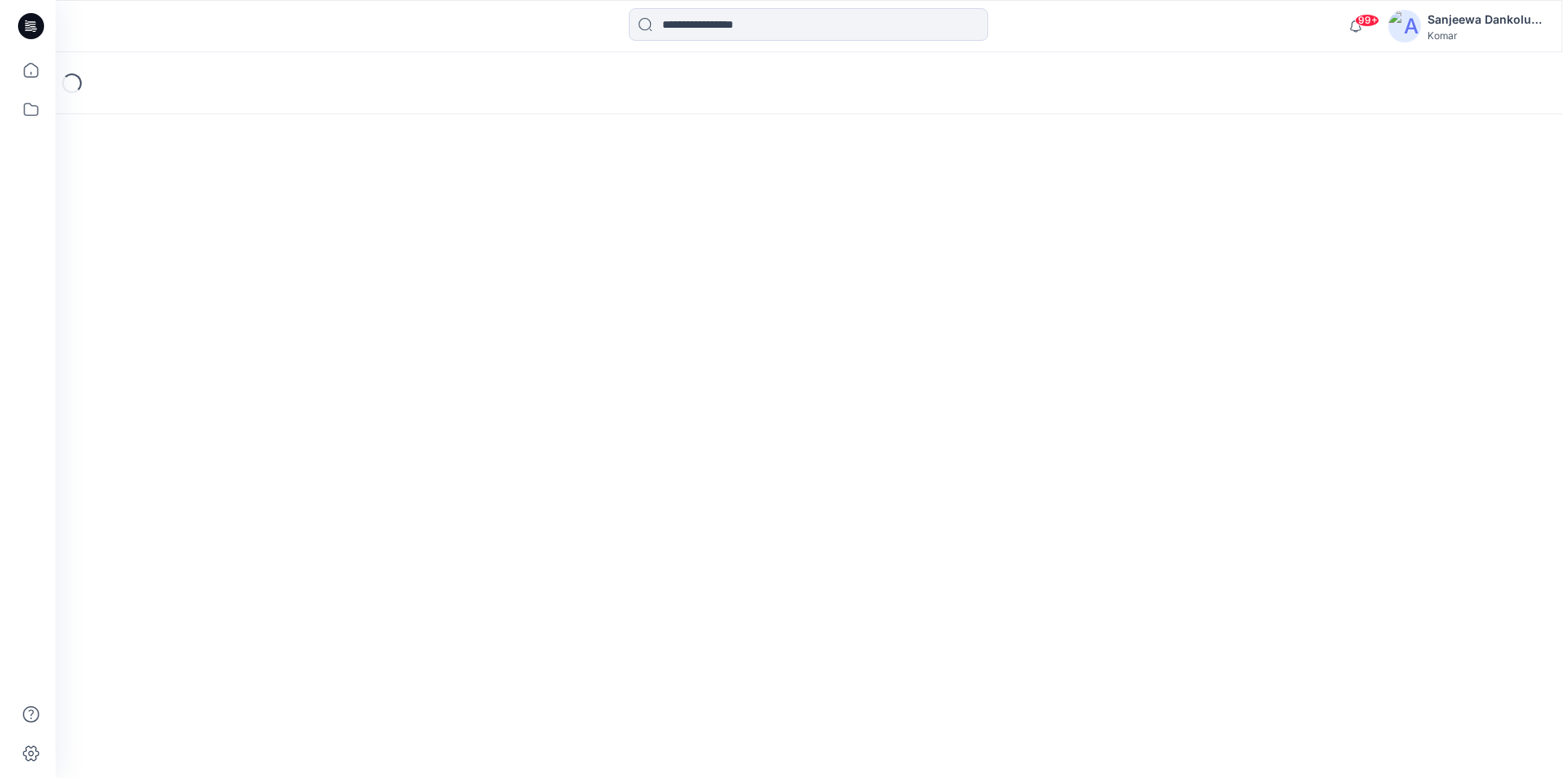 scroll, scrollTop: 0, scrollLeft: 0, axis: both 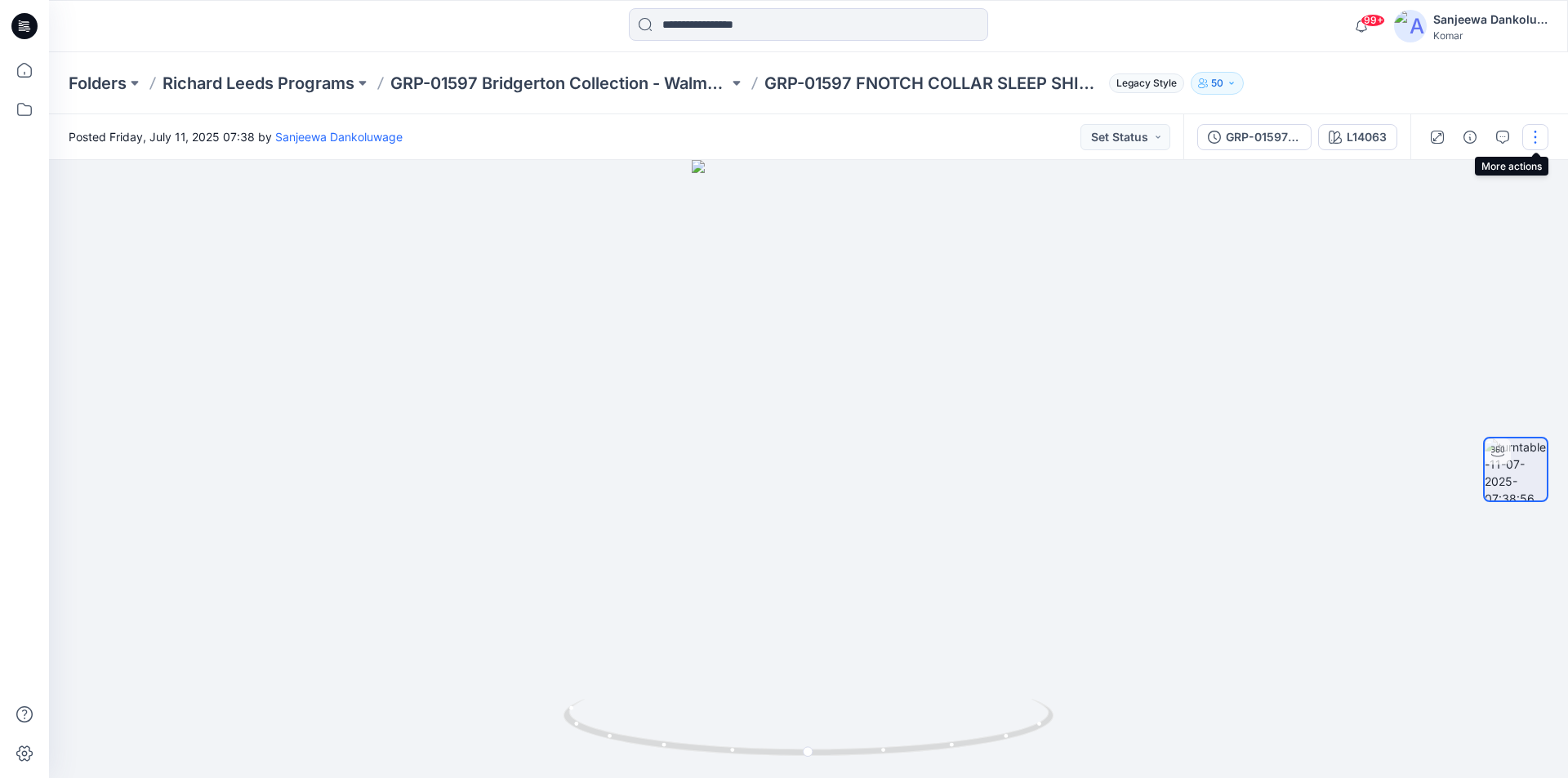 click at bounding box center [1535, 137] 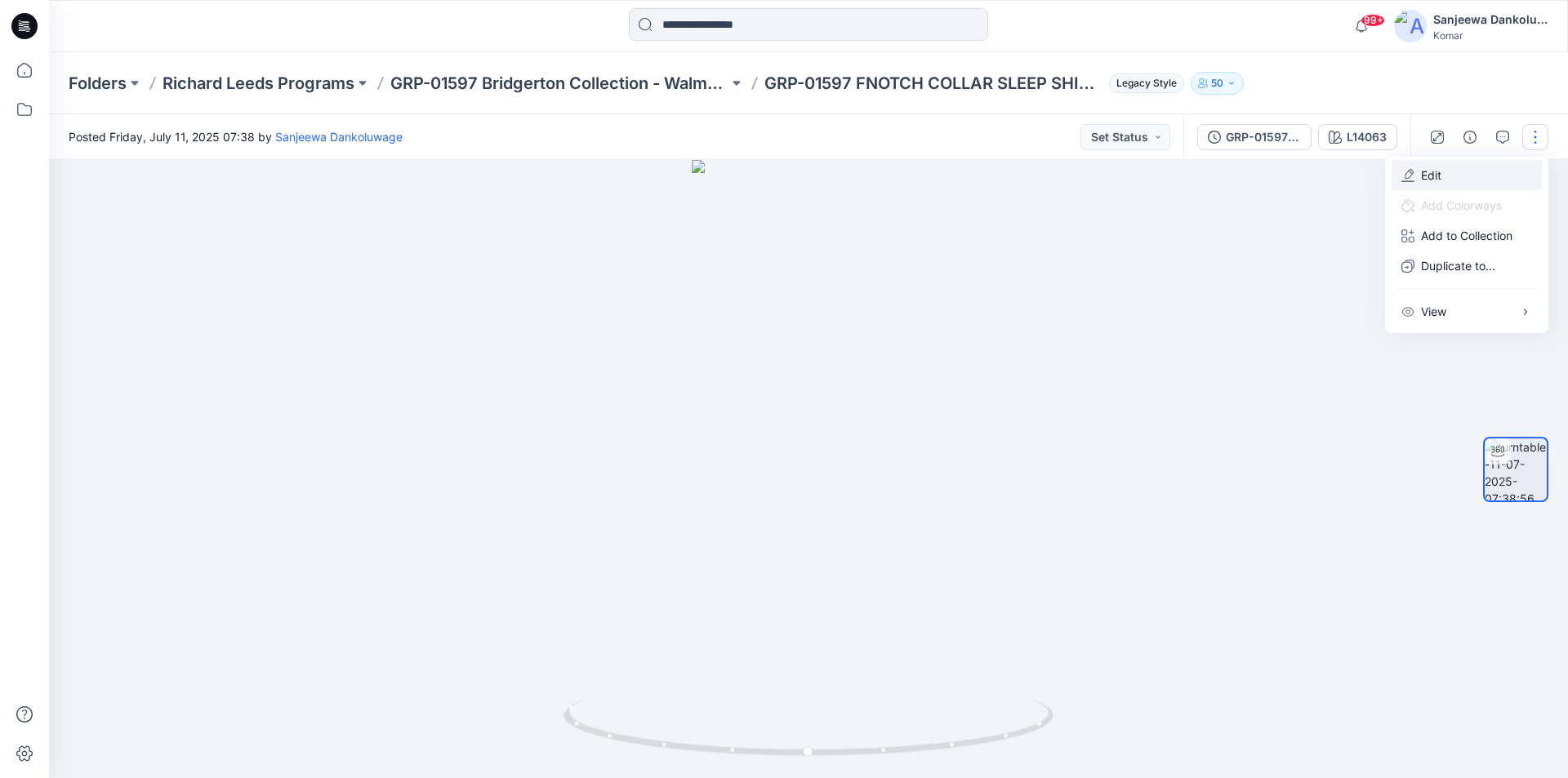 click on "Edit" at bounding box center (1467, 175) 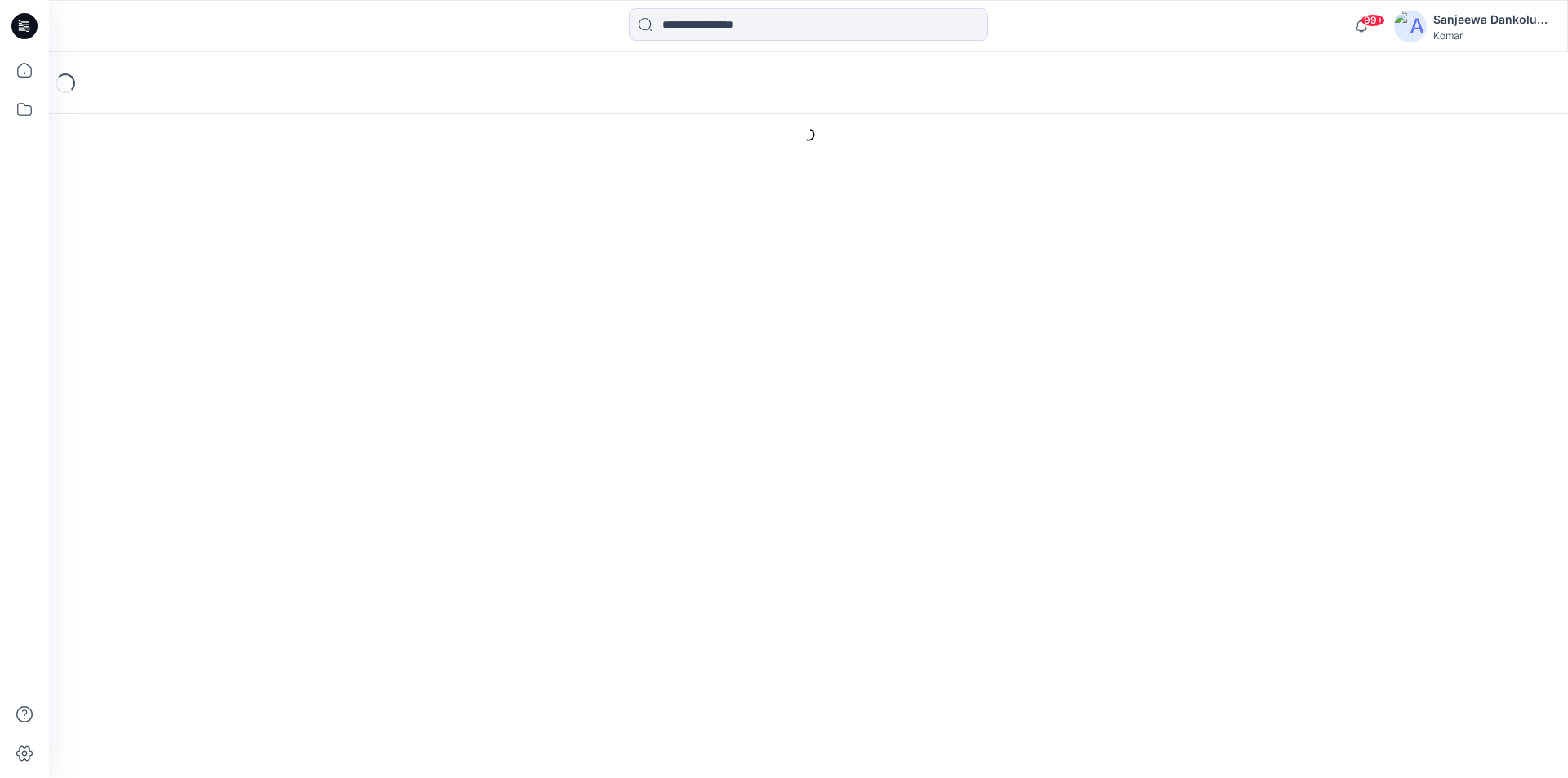 scroll, scrollTop: 0, scrollLeft: 0, axis: both 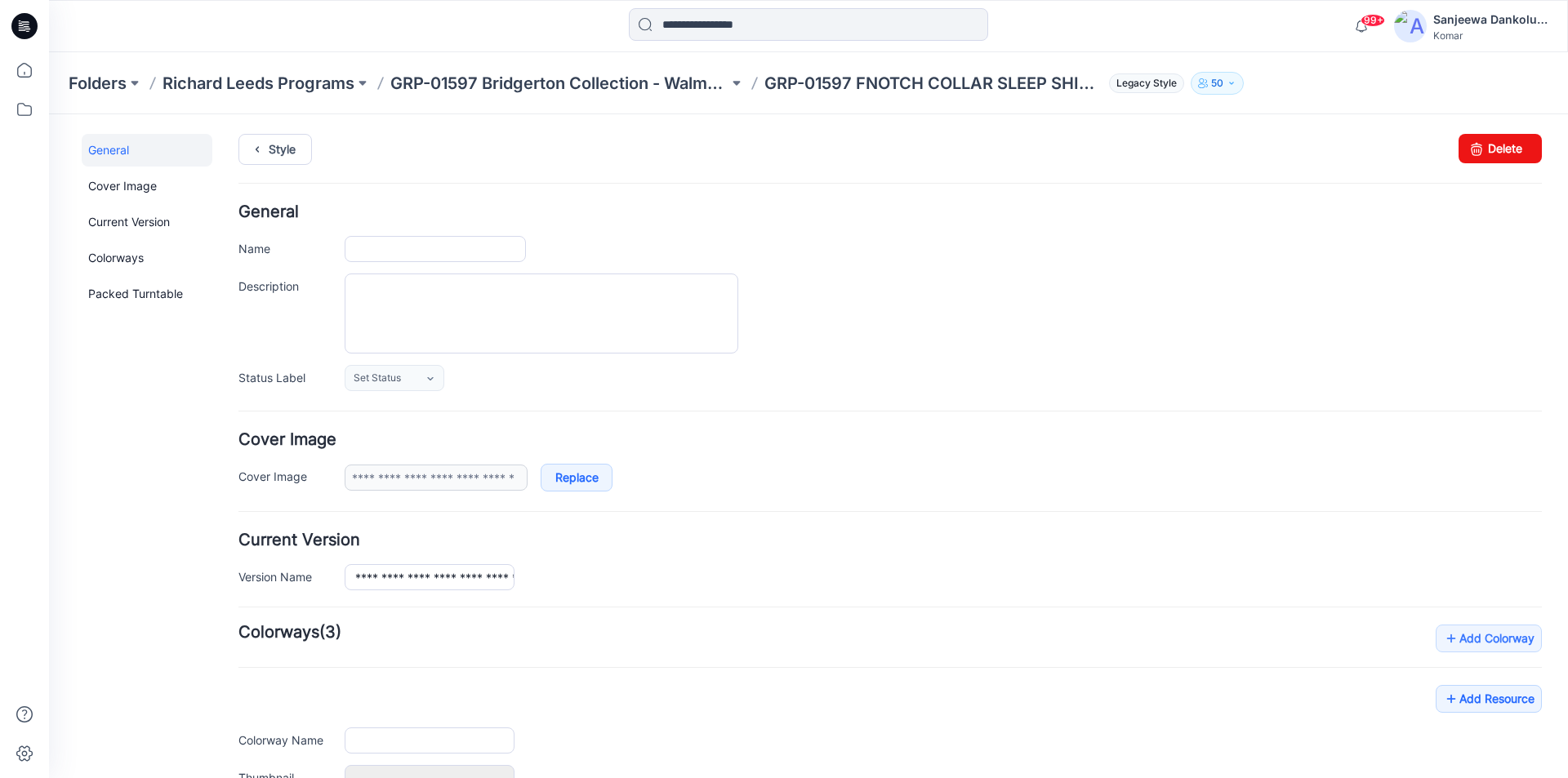type on "**********" 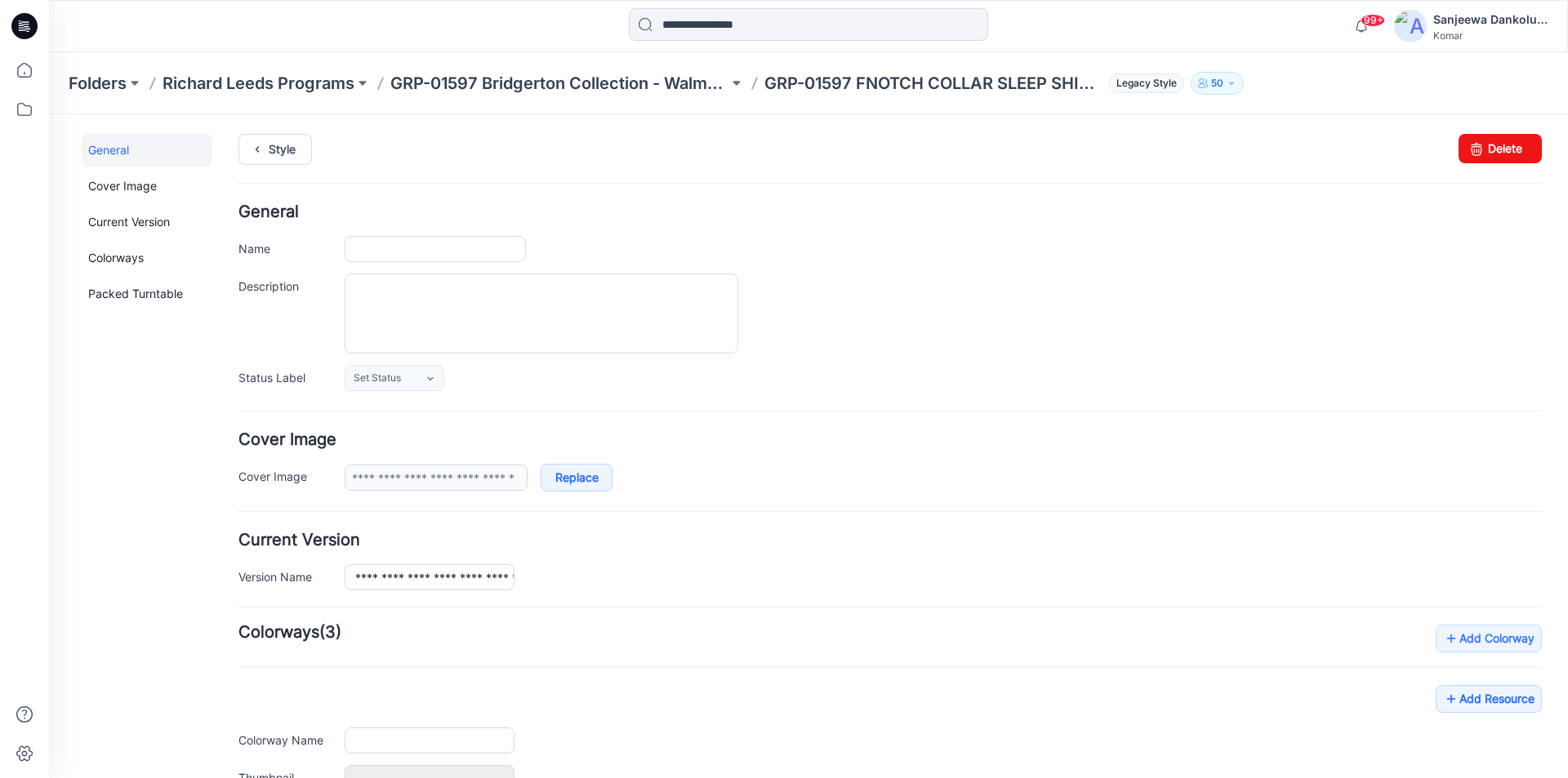 type on "******" 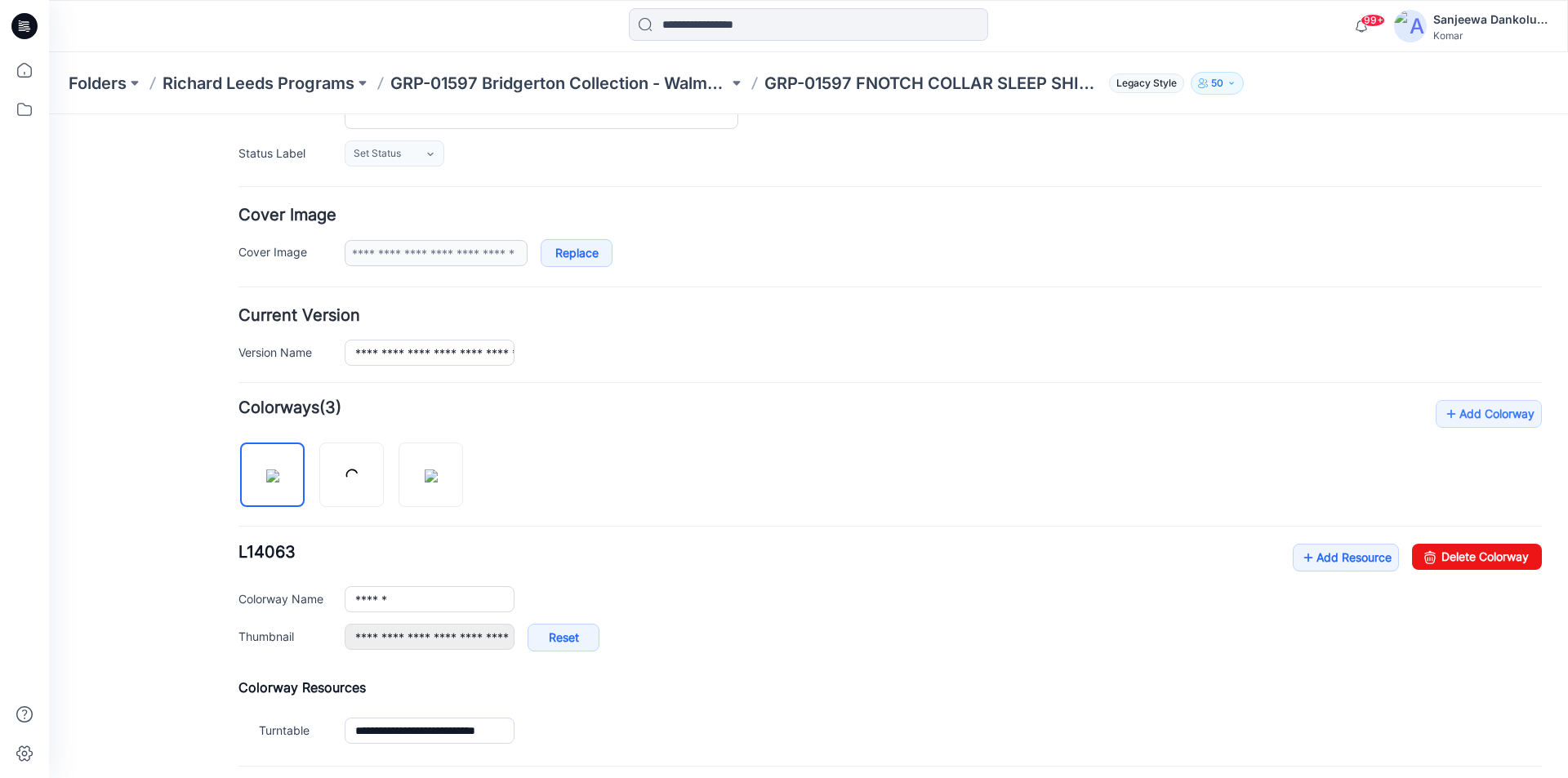 scroll, scrollTop: 245, scrollLeft: 0, axis: vertical 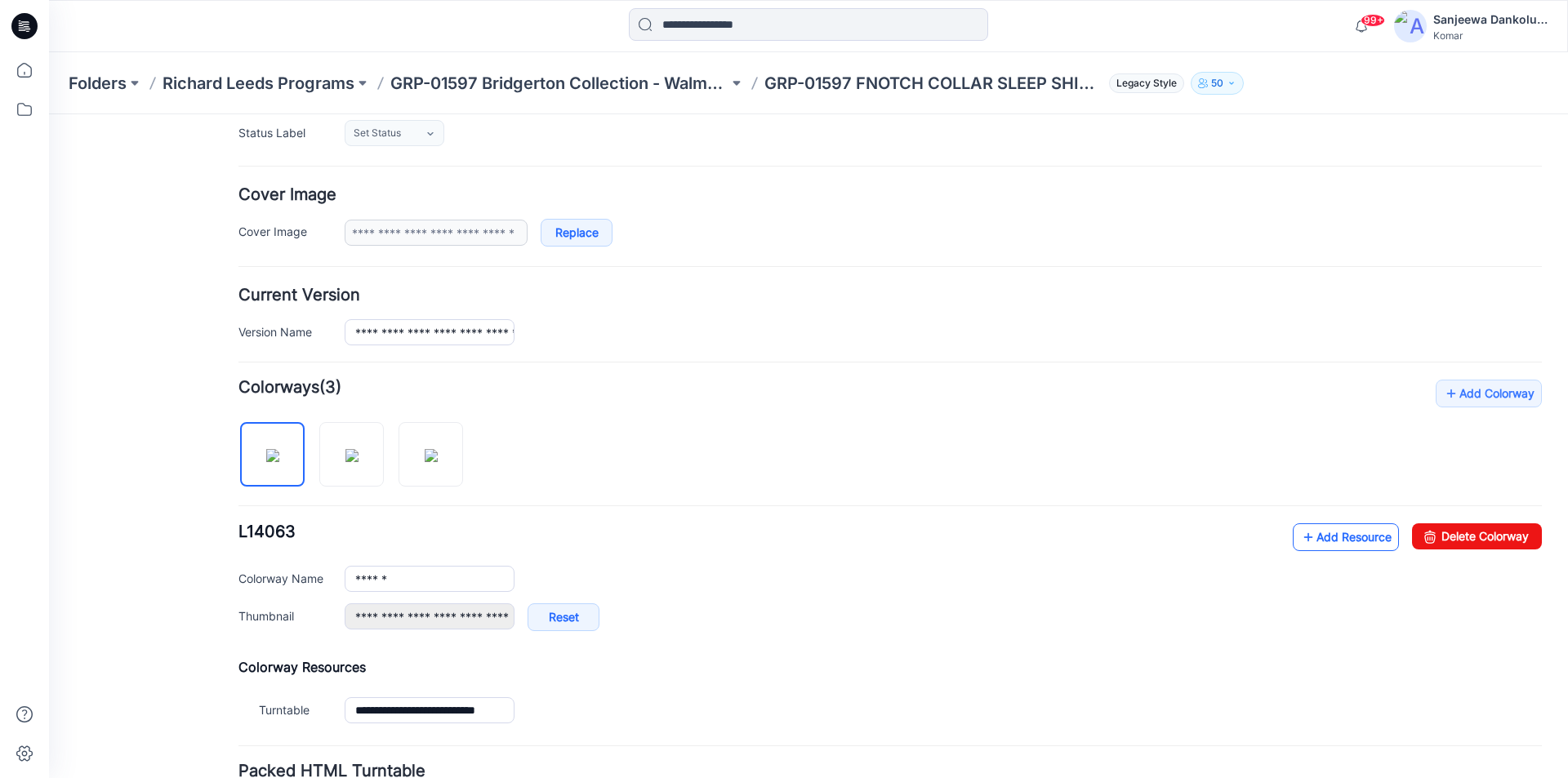 click on "Add Resource" at bounding box center [1346, 537] 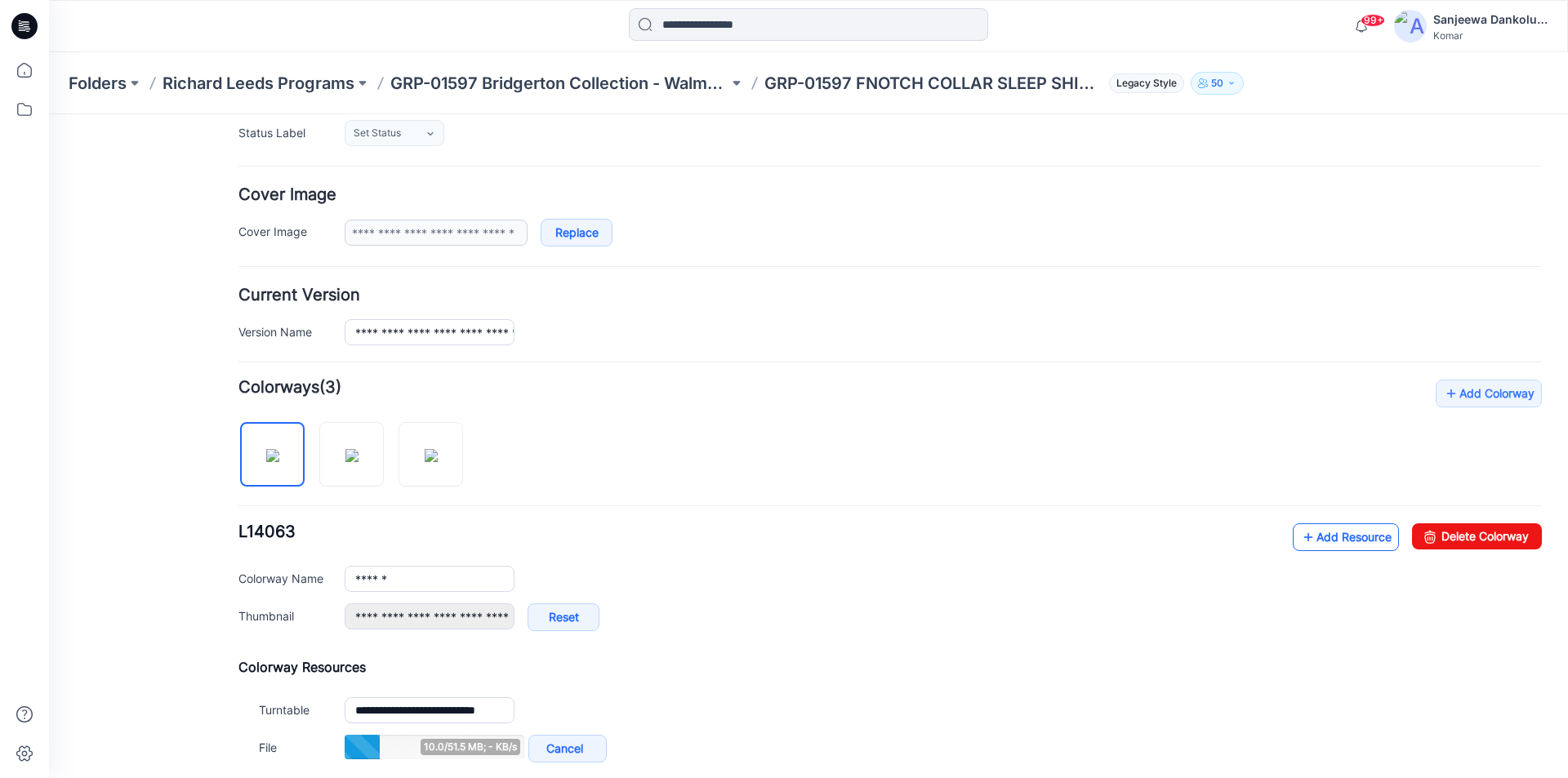 click on "Add Resource" at bounding box center (1346, 537) 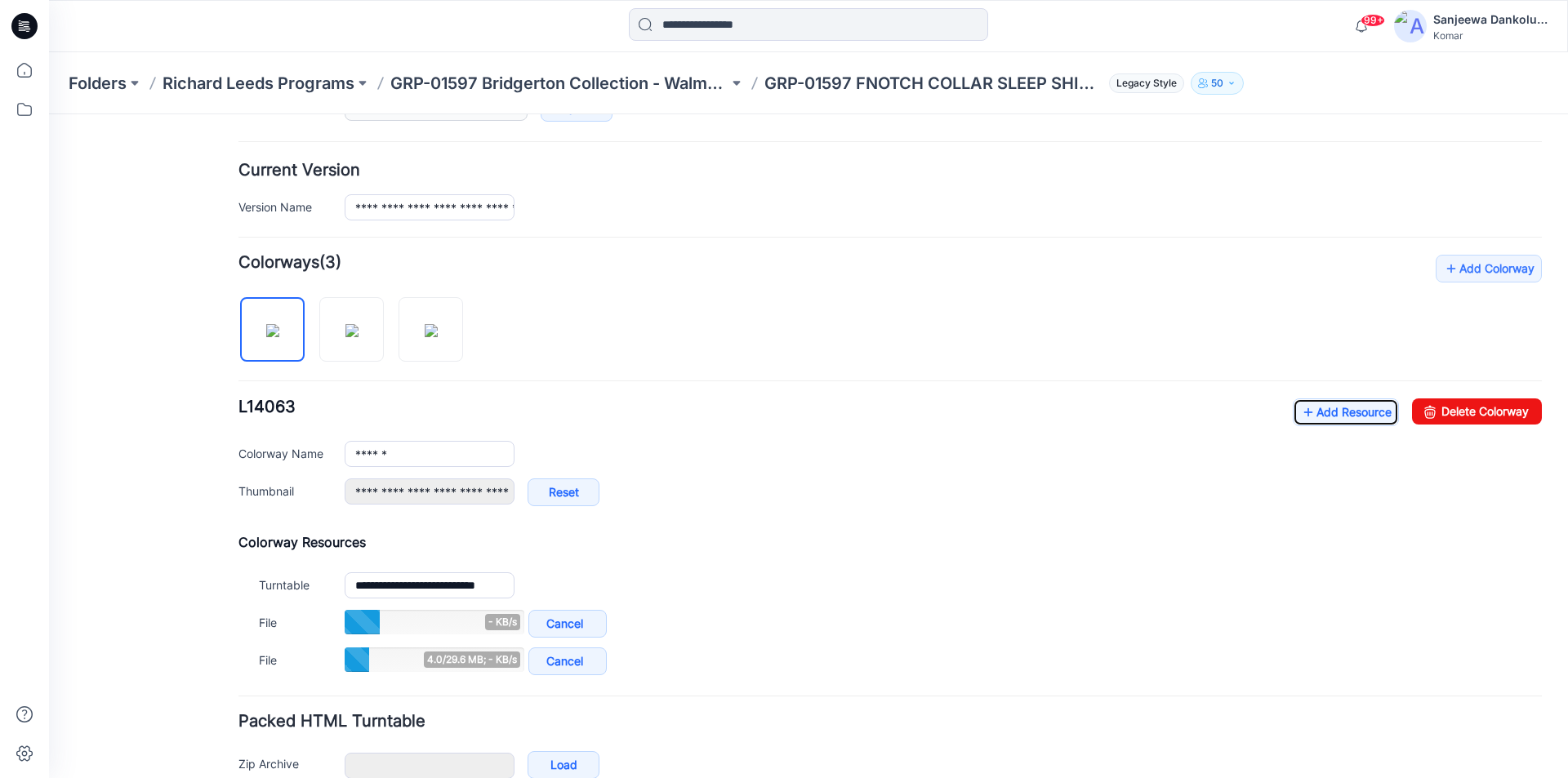 scroll, scrollTop: 376, scrollLeft: 0, axis: vertical 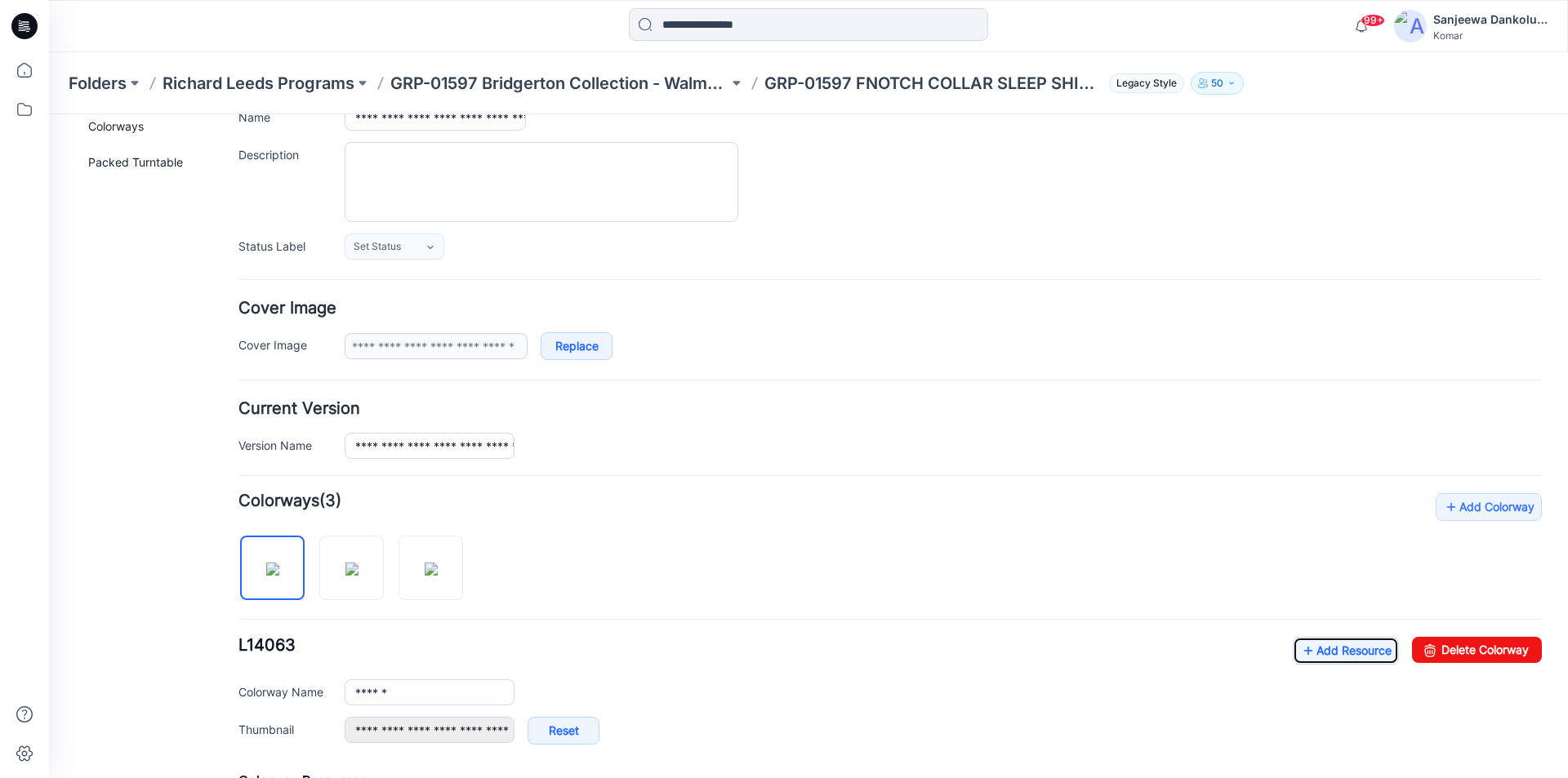 click 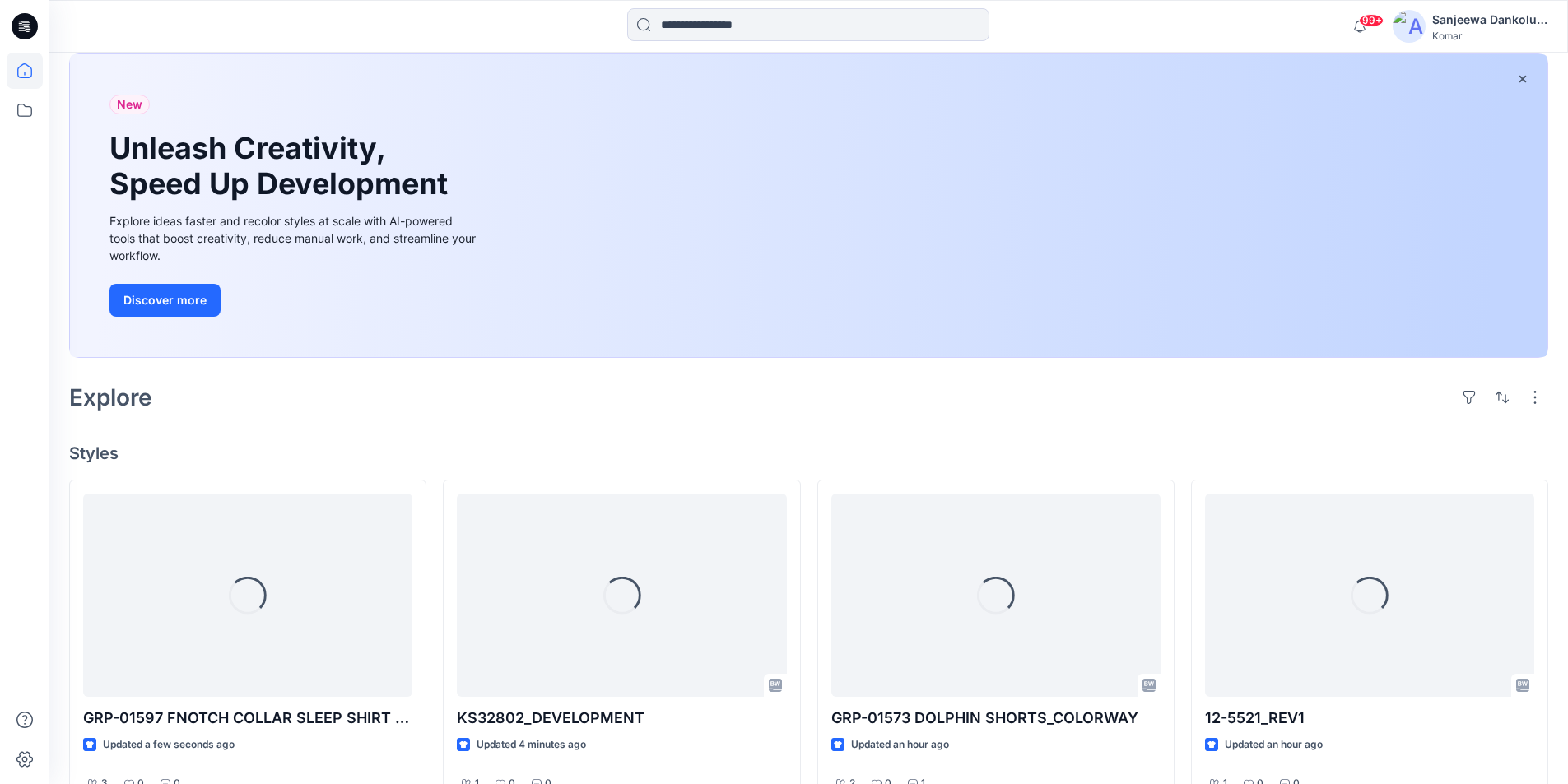 scroll, scrollTop: 247, scrollLeft: 0, axis: vertical 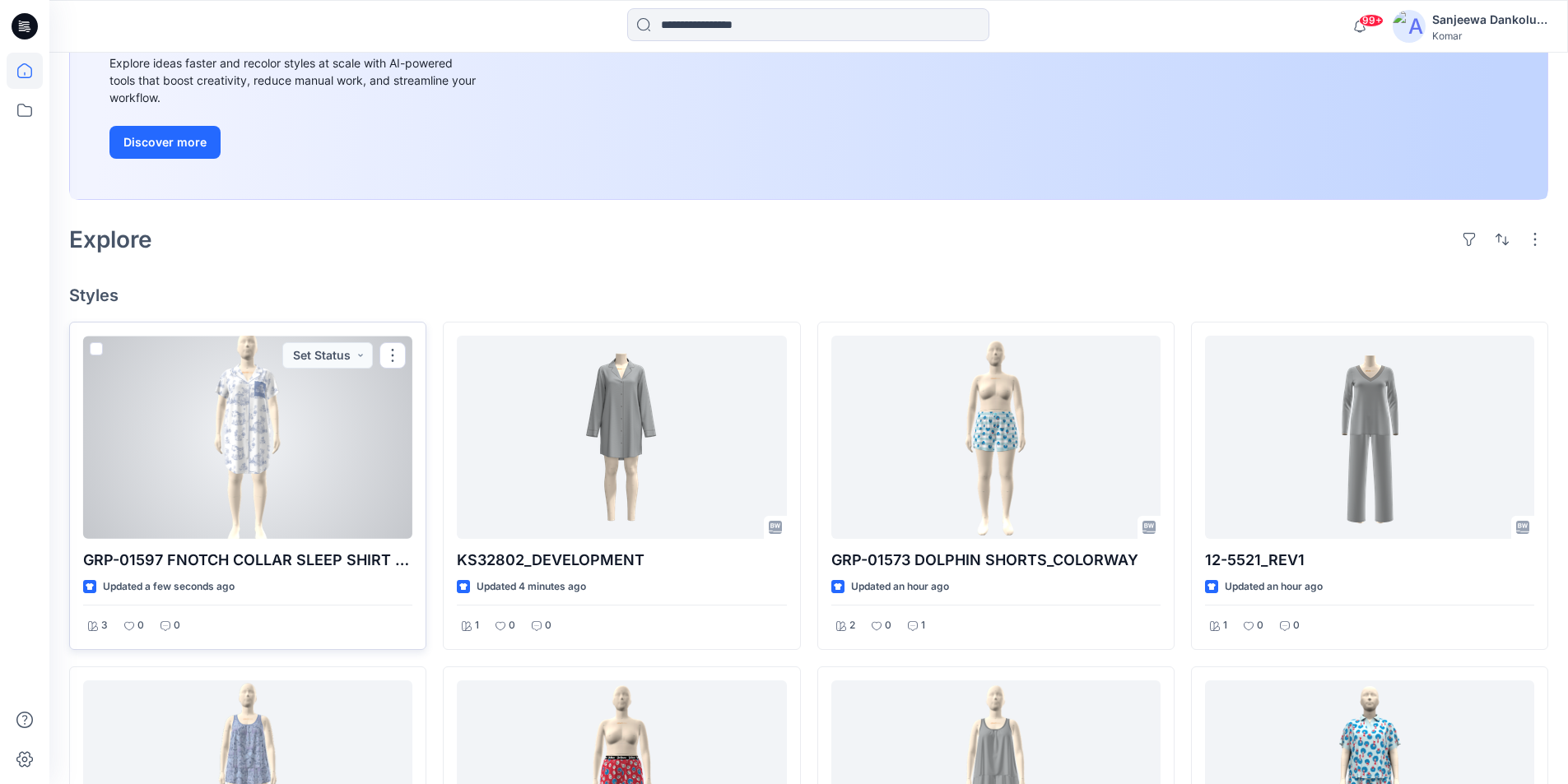 click at bounding box center (248, 437) 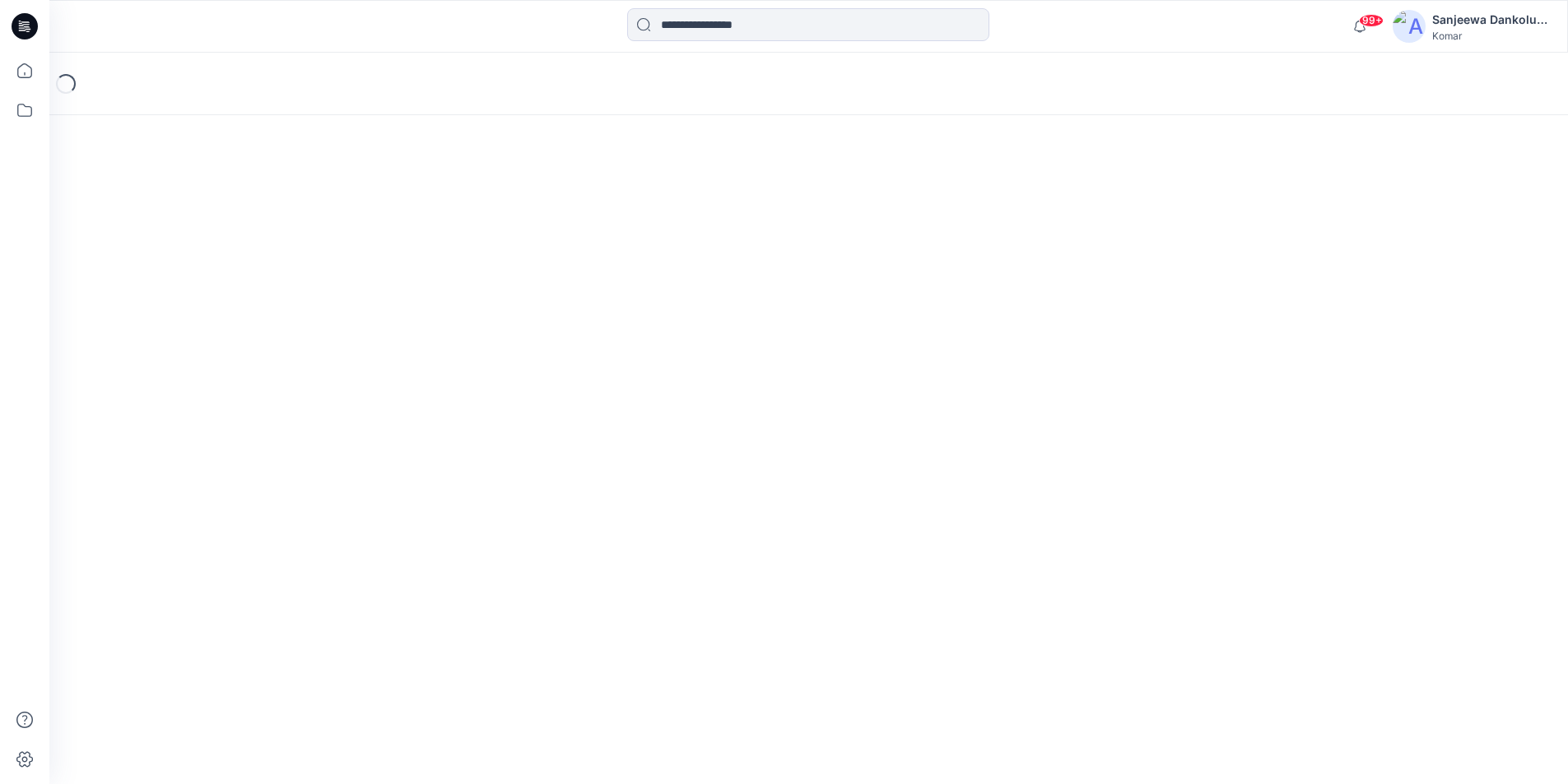scroll, scrollTop: 0, scrollLeft: 0, axis: both 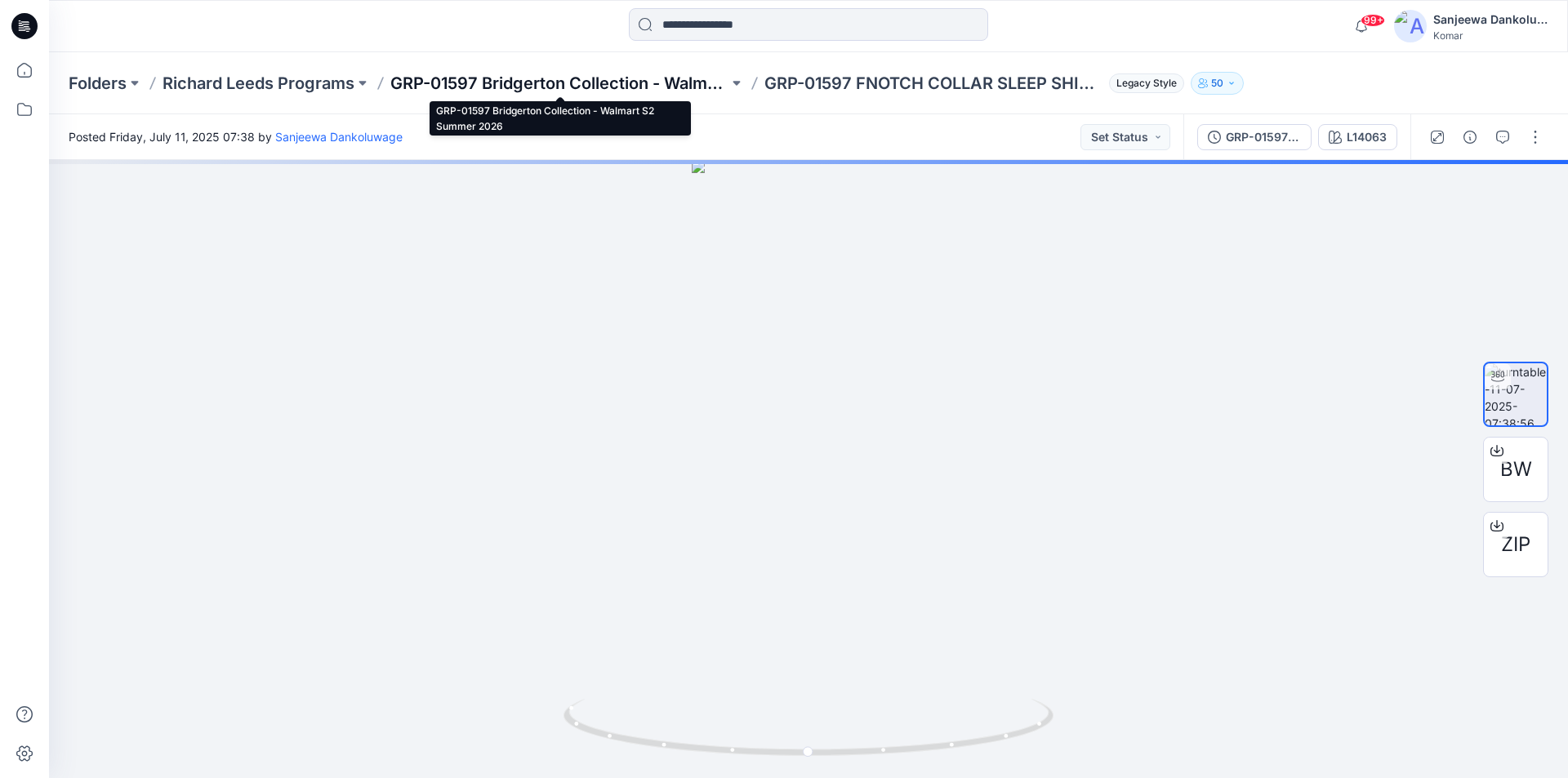 click on "GRP-01597 Bridgerton Collection - Walmart S2 Summer 2026" at bounding box center (559, 83) 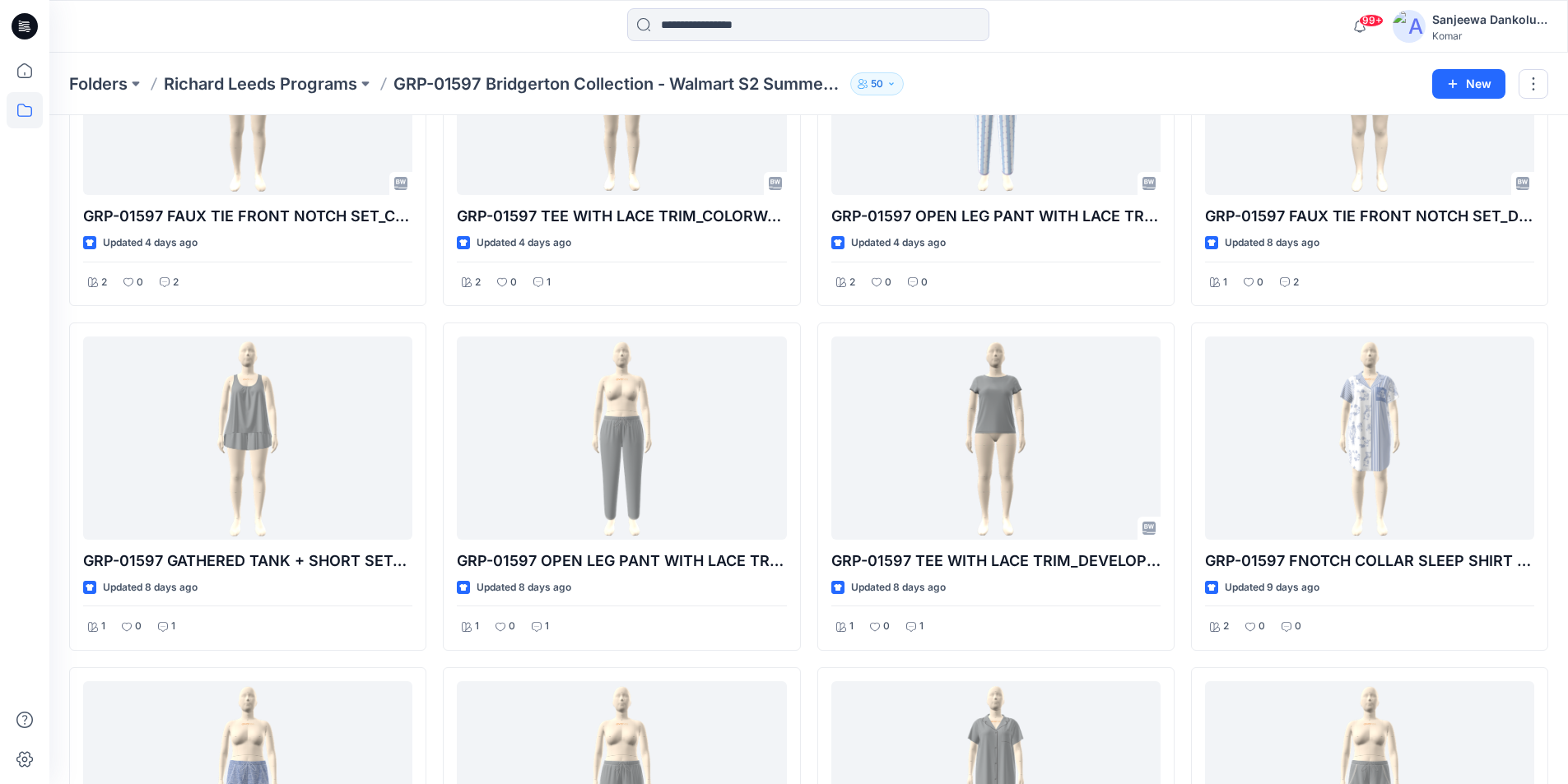 scroll, scrollTop: 990, scrollLeft: 0, axis: vertical 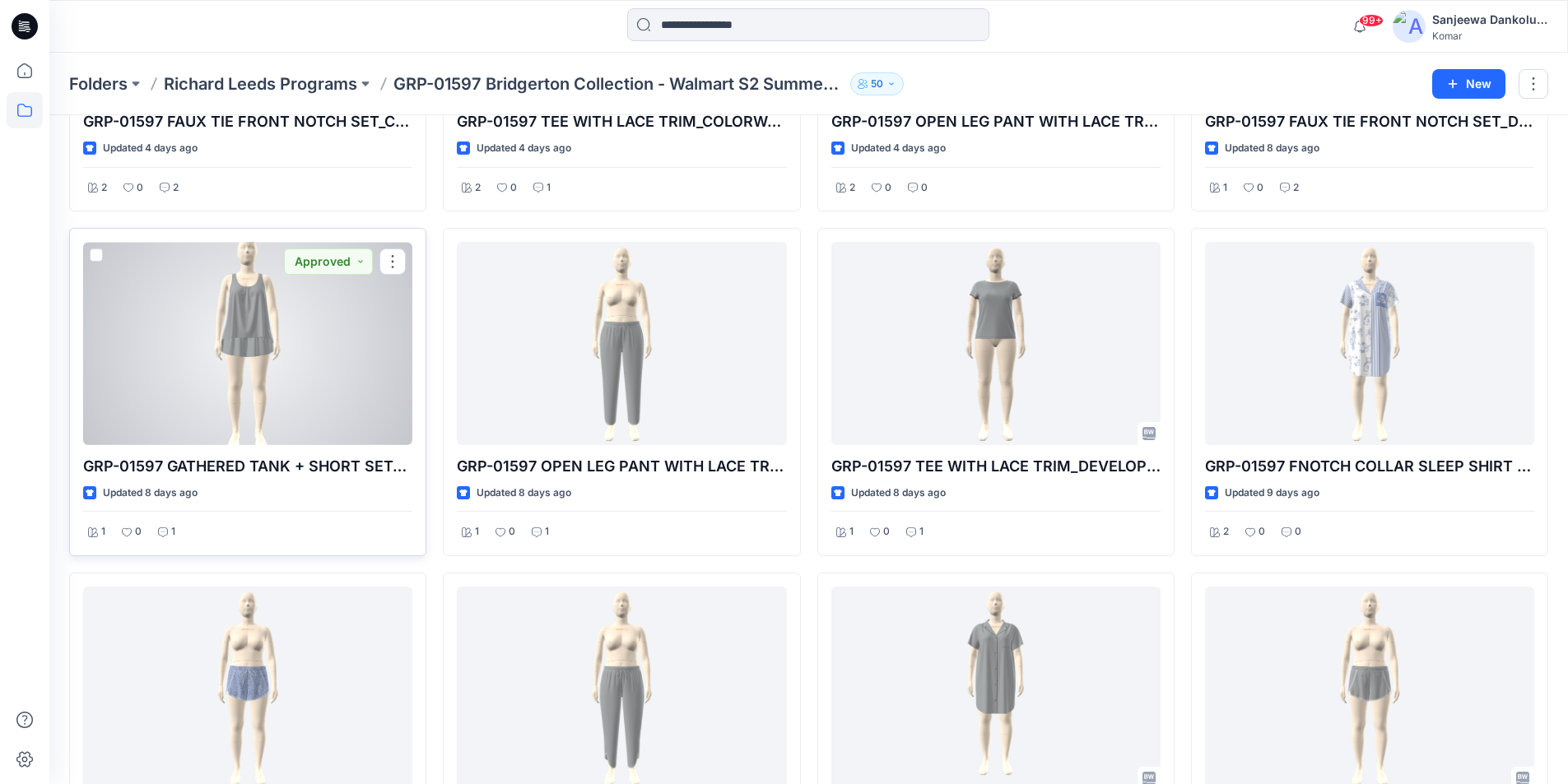 click at bounding box center (248, 343) 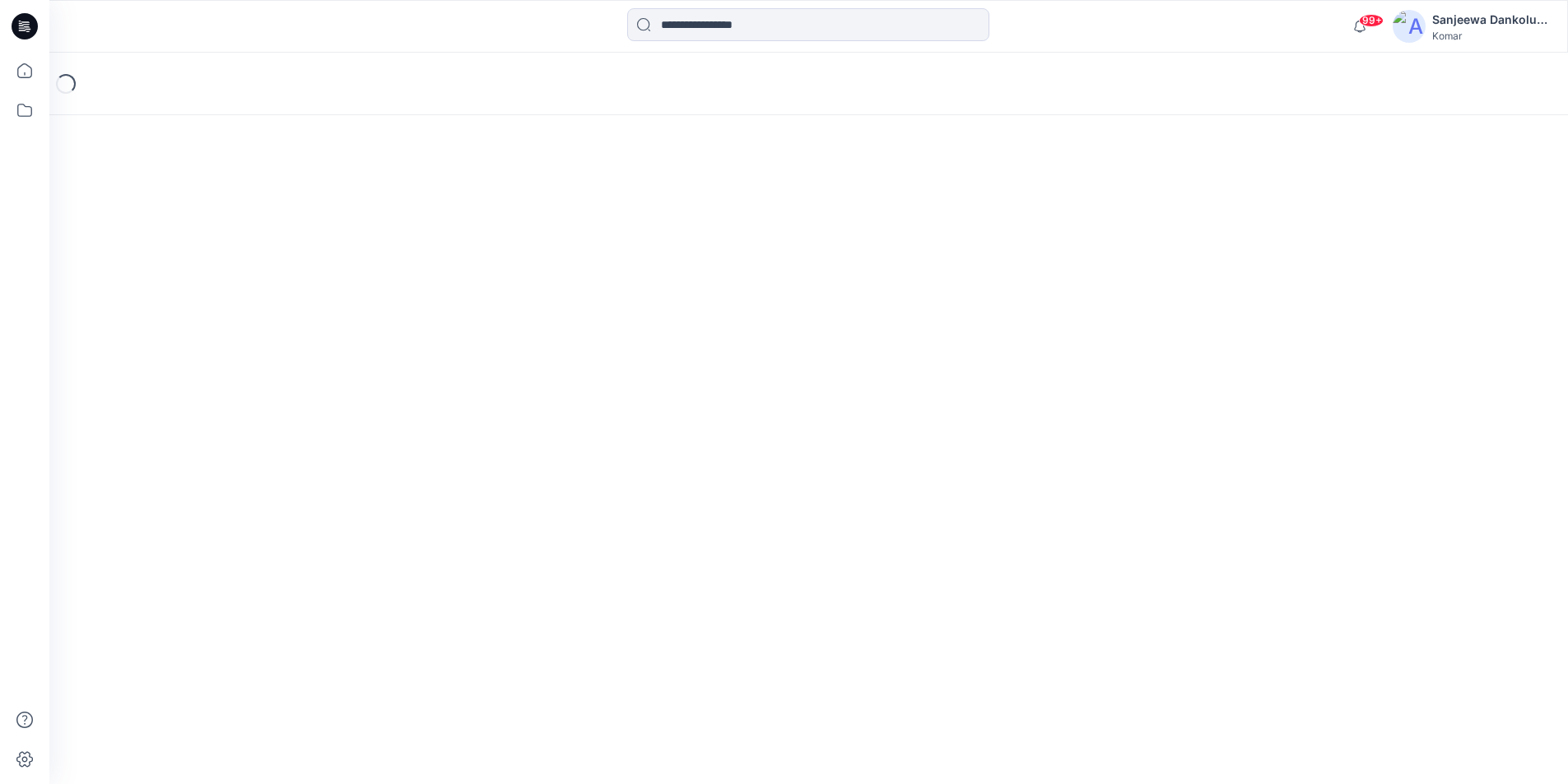 scroll, scrollTop: 0, scrollLeft: 0, axis: both 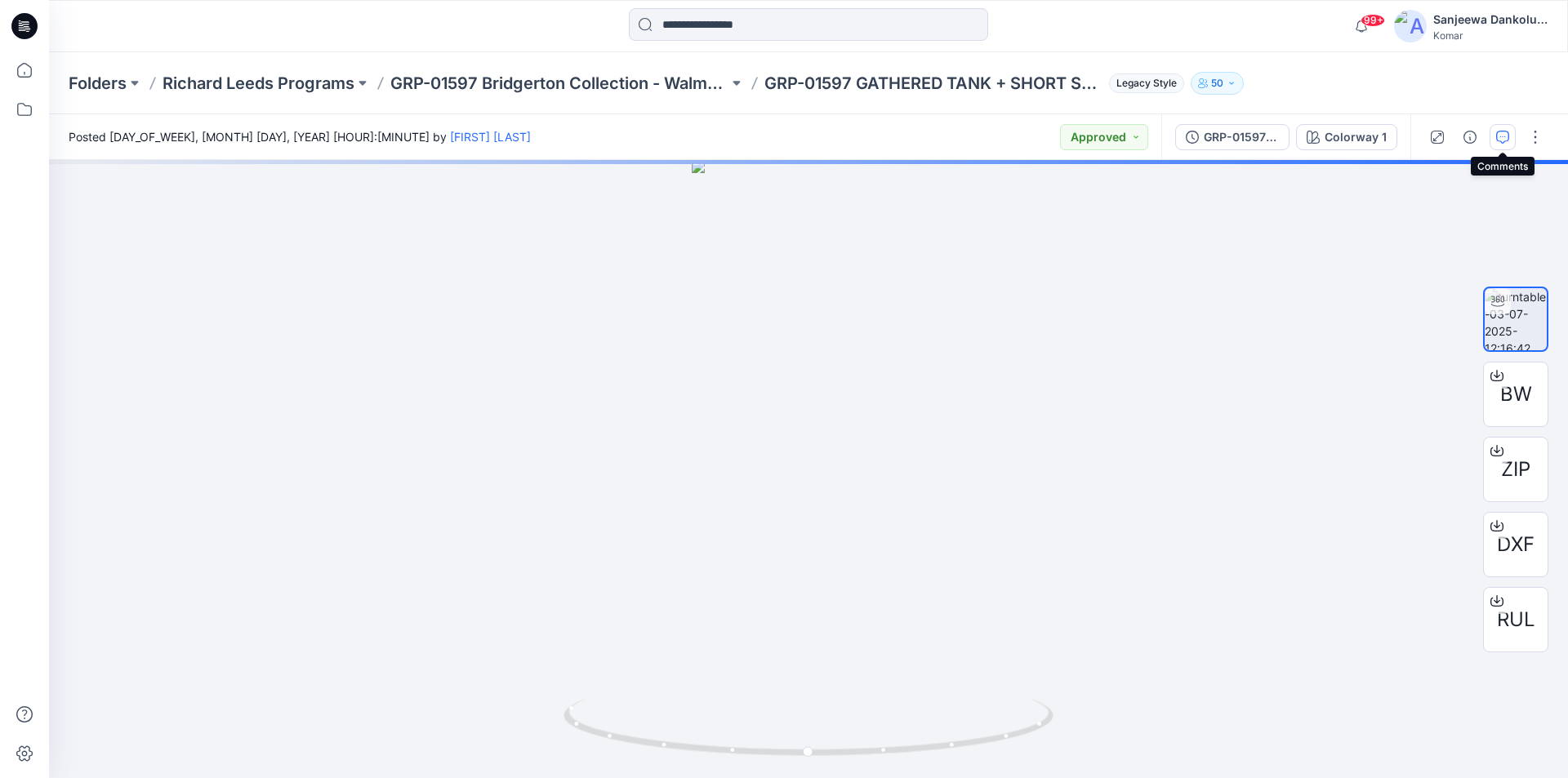 click 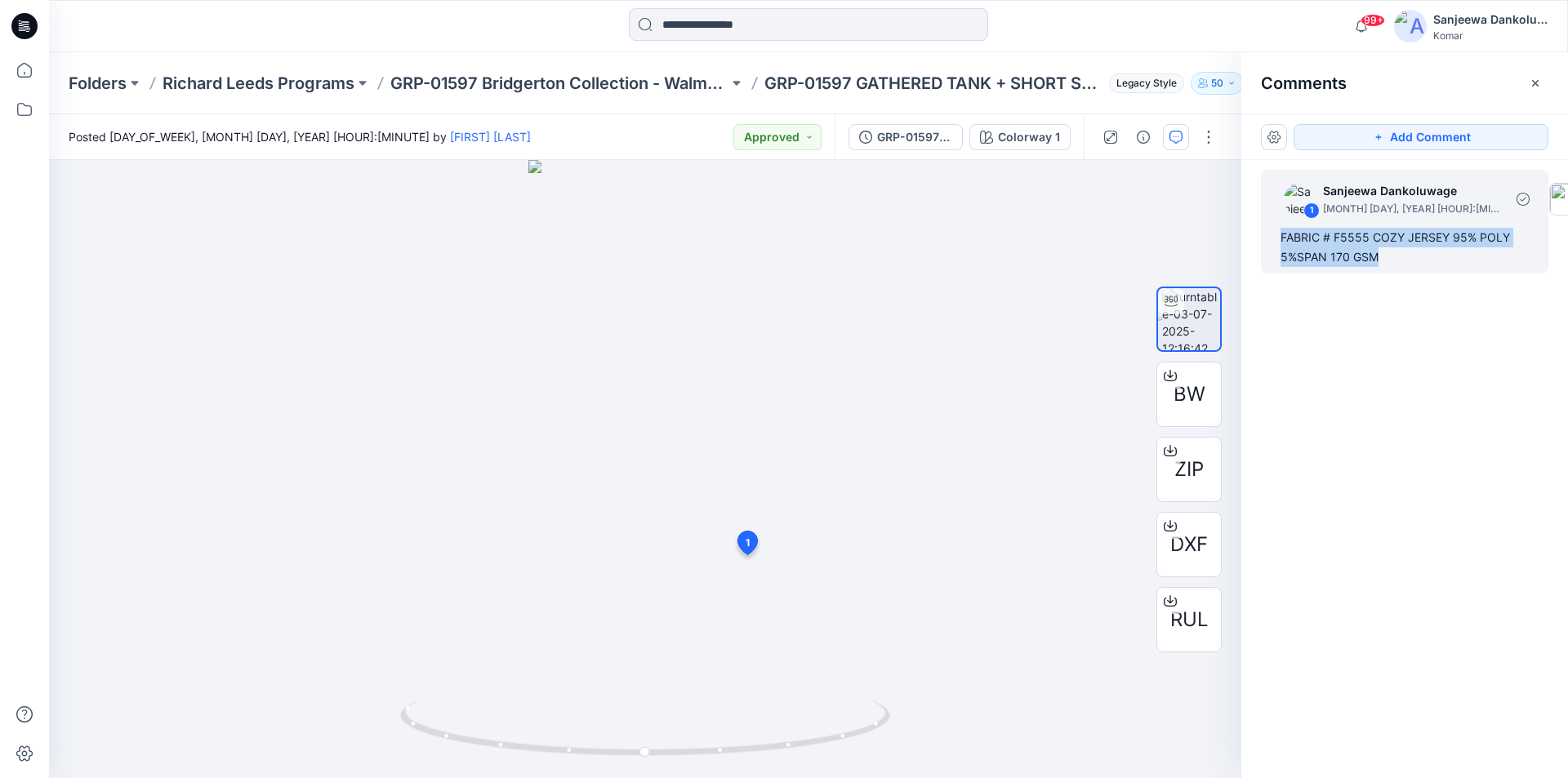 drag, startPoint x: 1377, startPoint y: 256, endPoint x: 1279, endPoint y: 237, distance: 99.82485 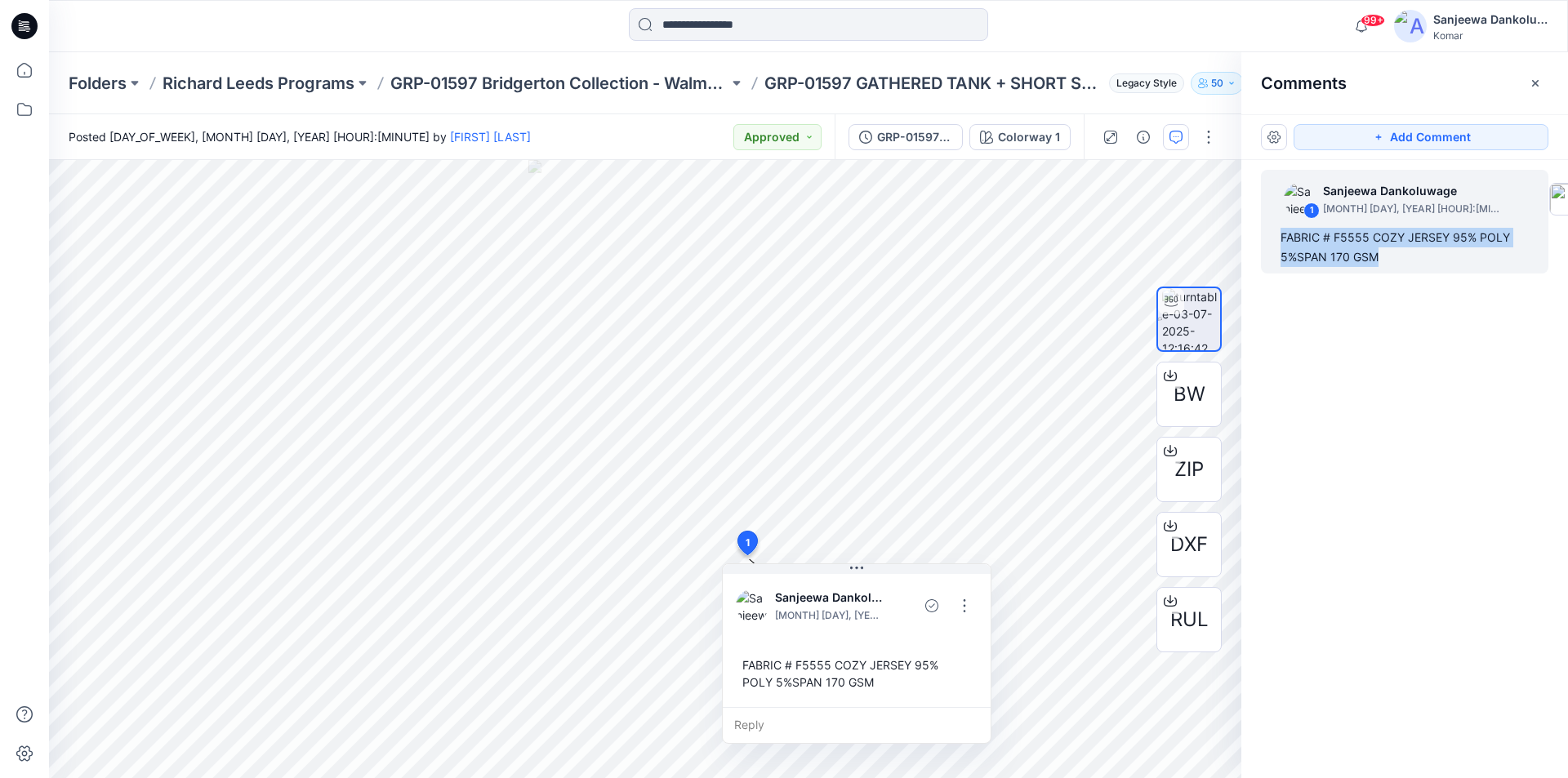 copy on "FABRIC # F5555 COZY JERSEY 95% POLY 5%SPAN 170 GSM" 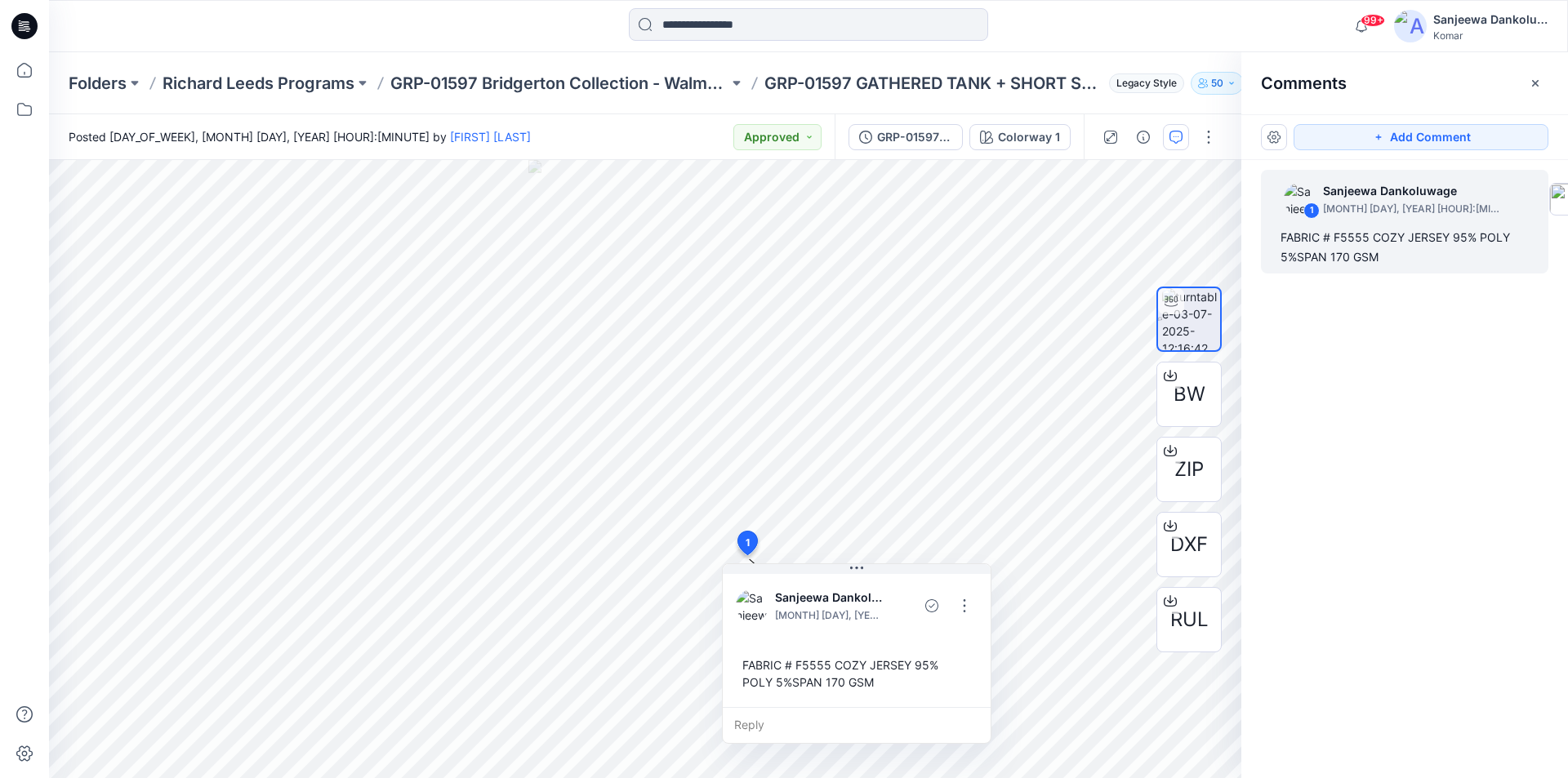 click 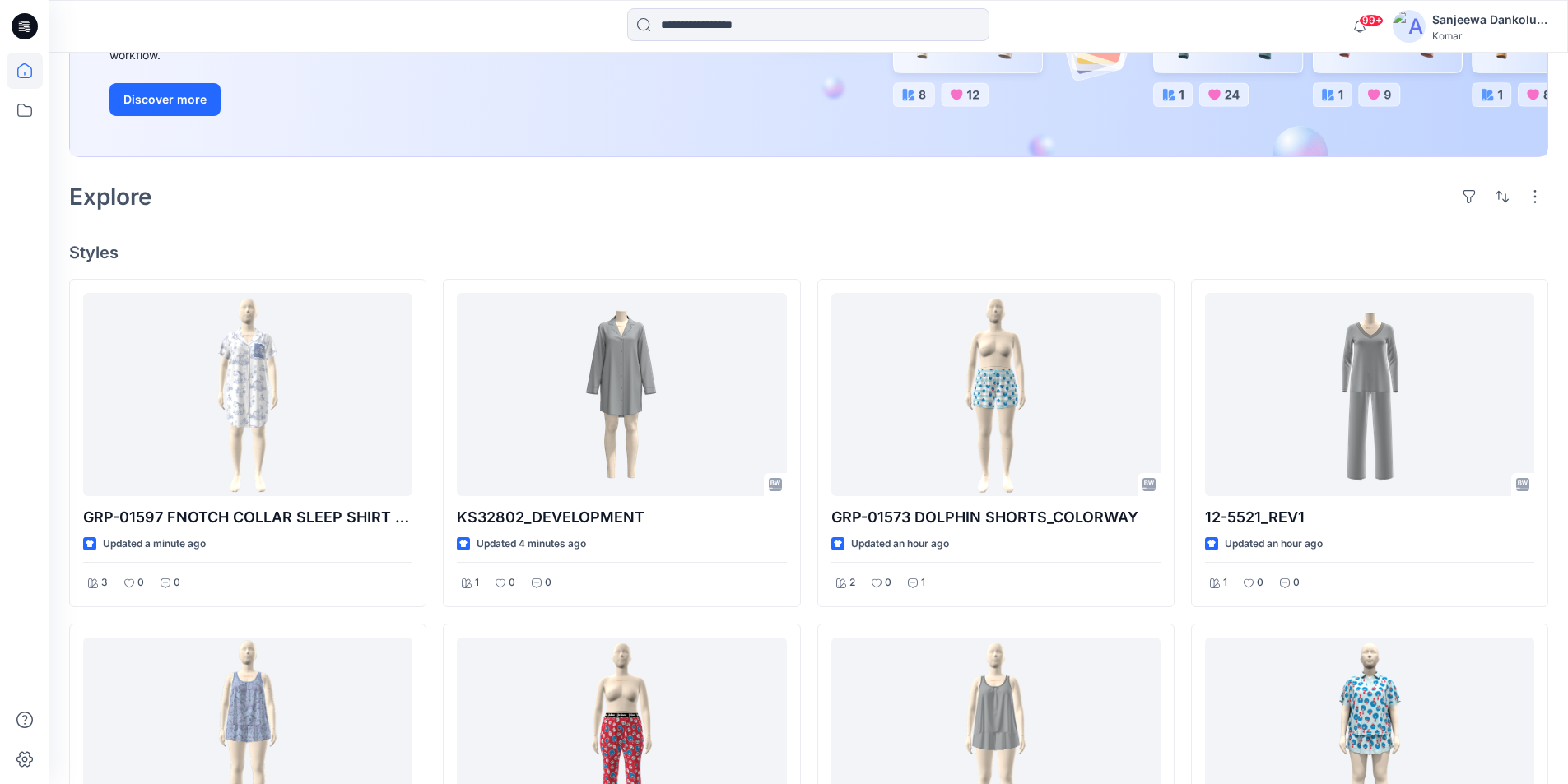 scroll, scrollTop: 329, scrollLeft: 0, axis: vertical 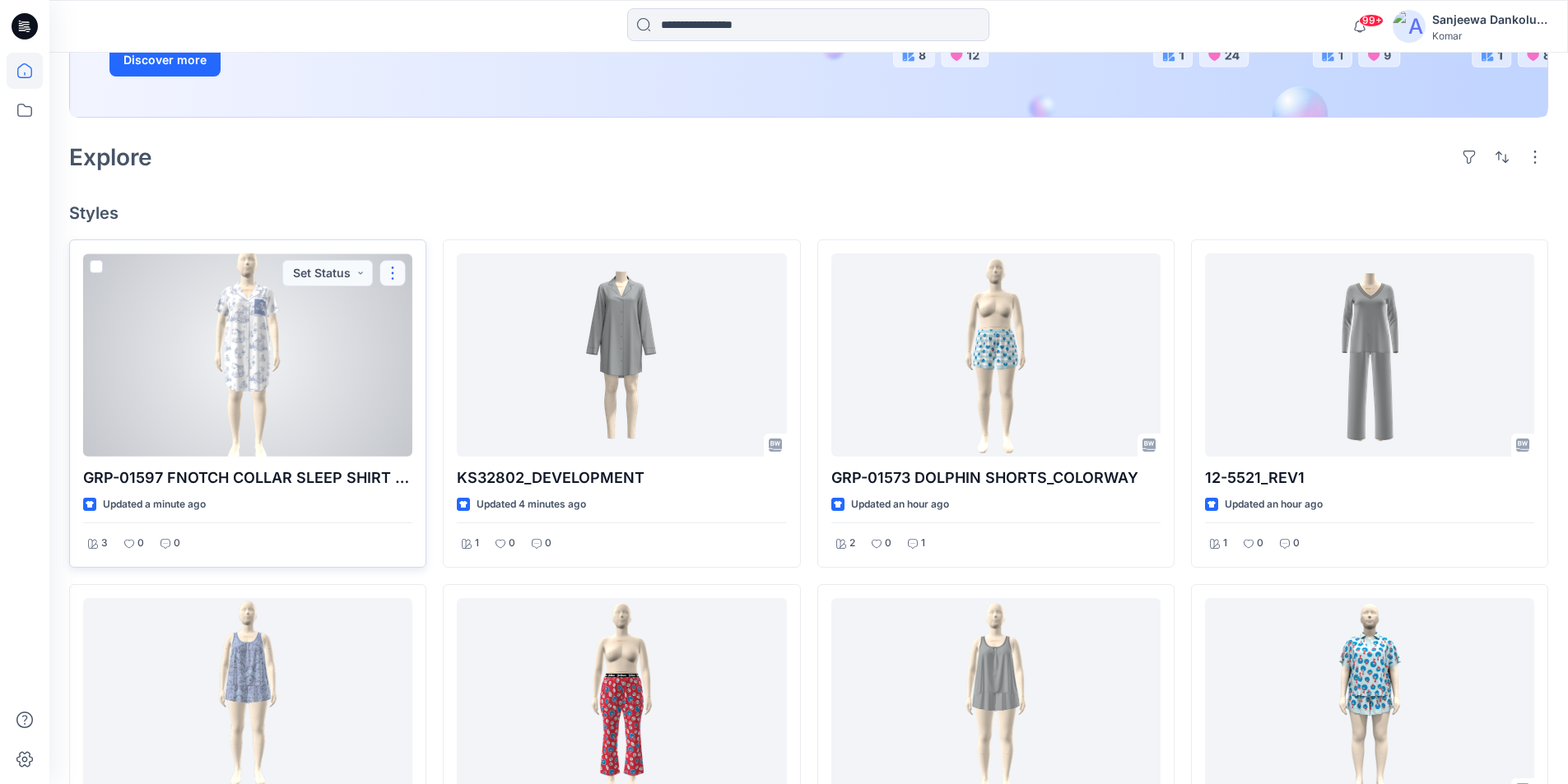 click at bounding box center (393, 273) 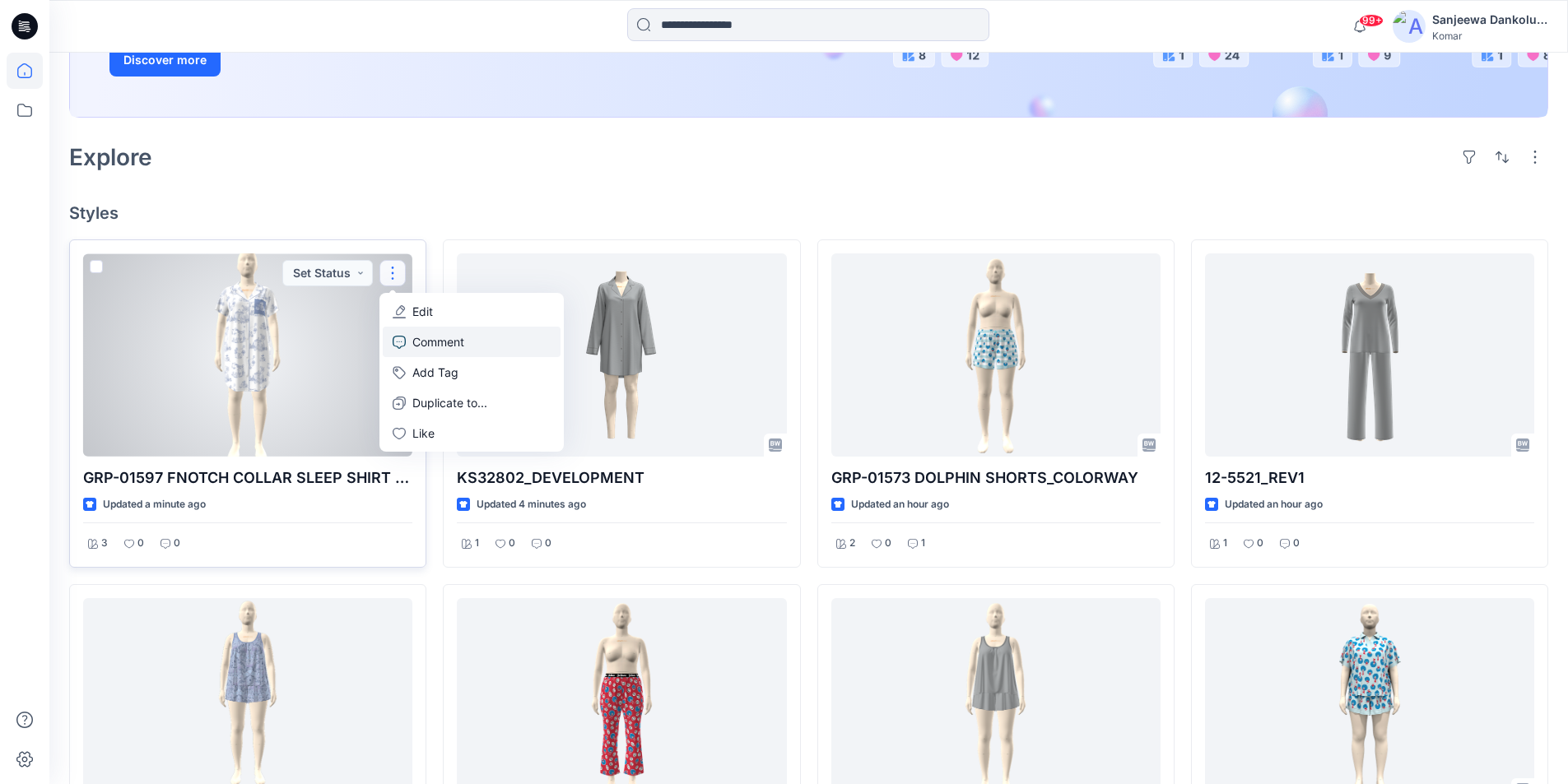 click on "Comment" at bounding box center [438, 341] 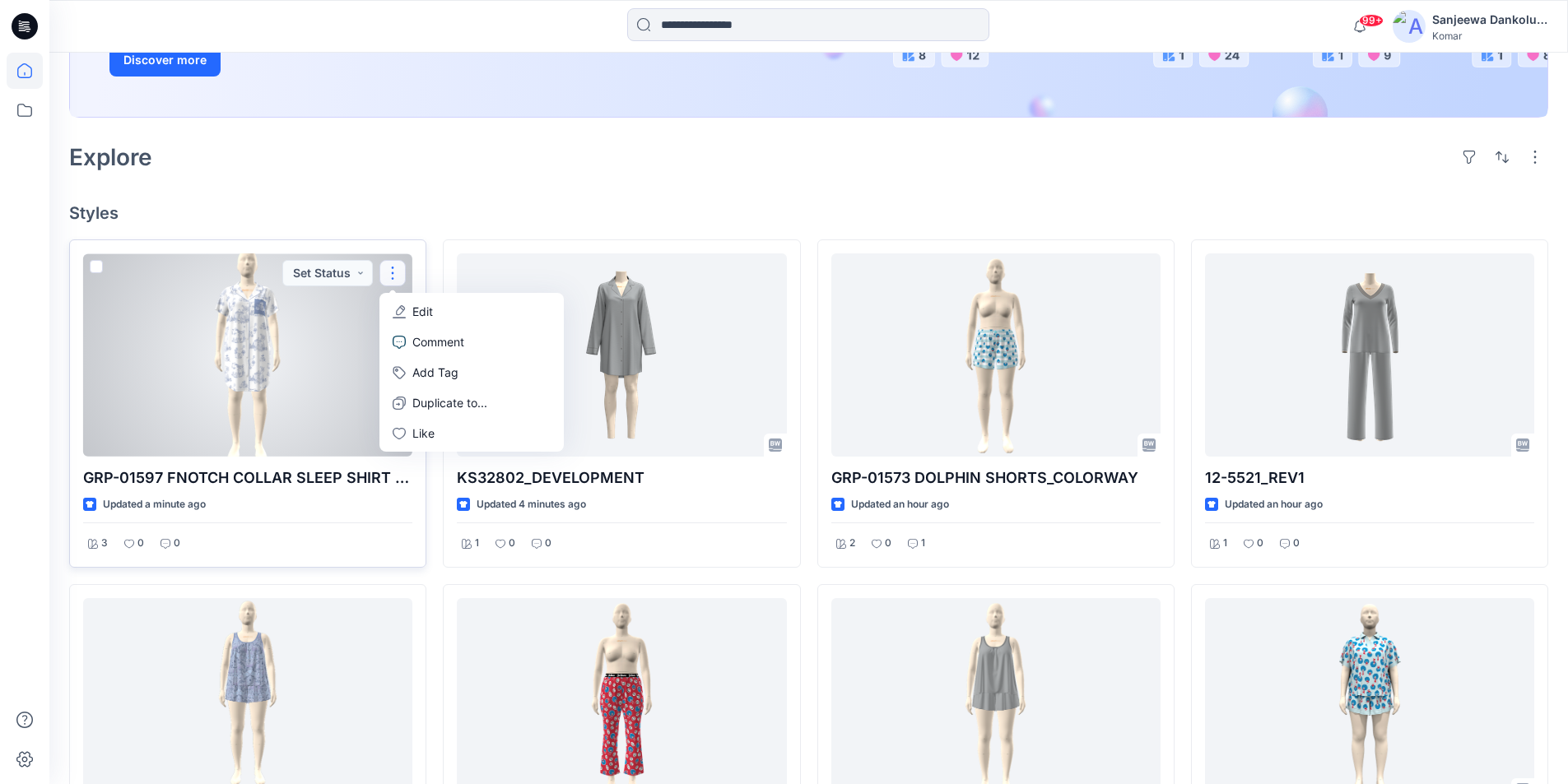 scroll, scrollTop: 0, scrollLeft: 0, axis: both 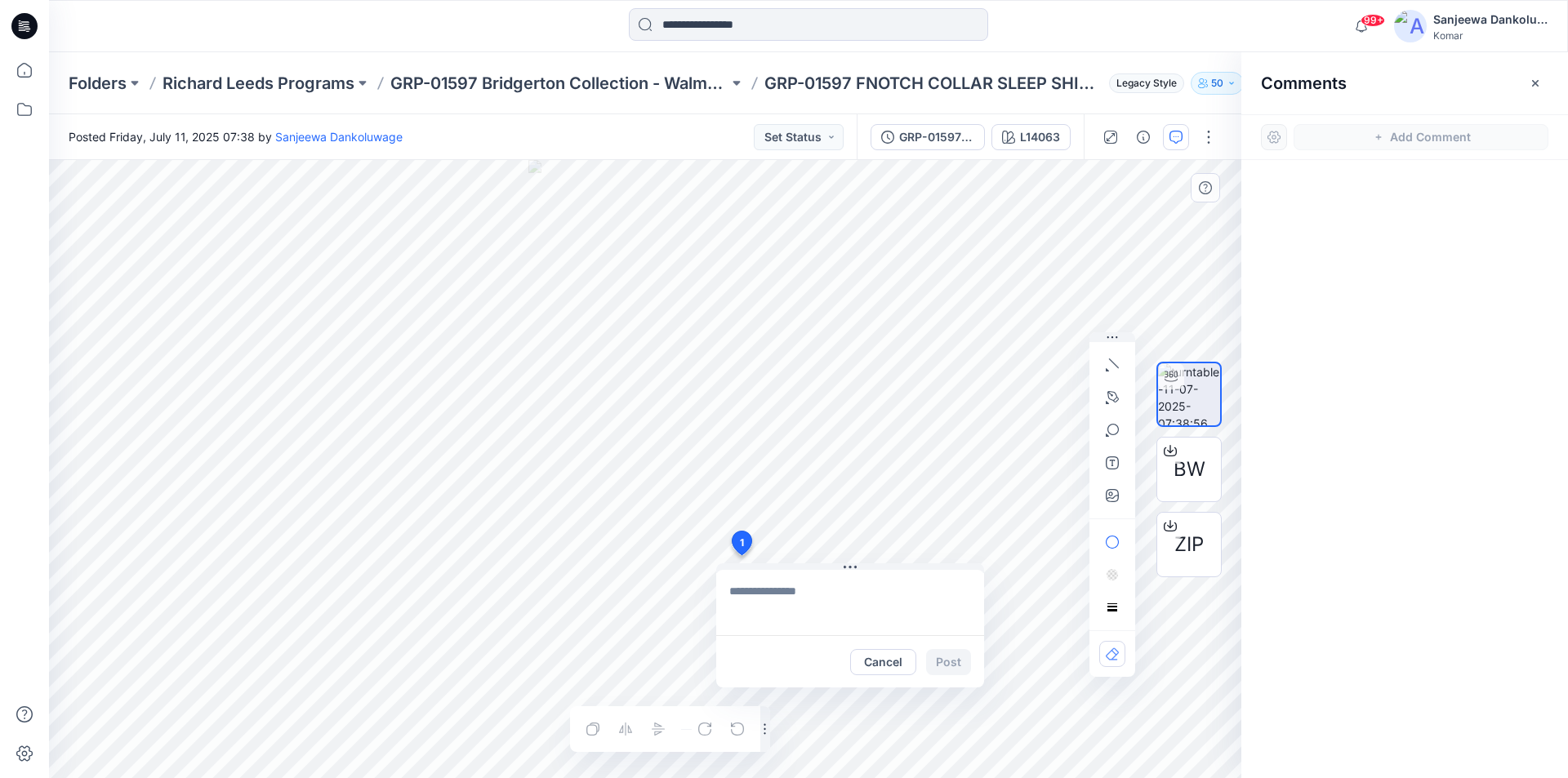 click on "1   Cancel Post
Layer 1" at bounding box center (645, 469) 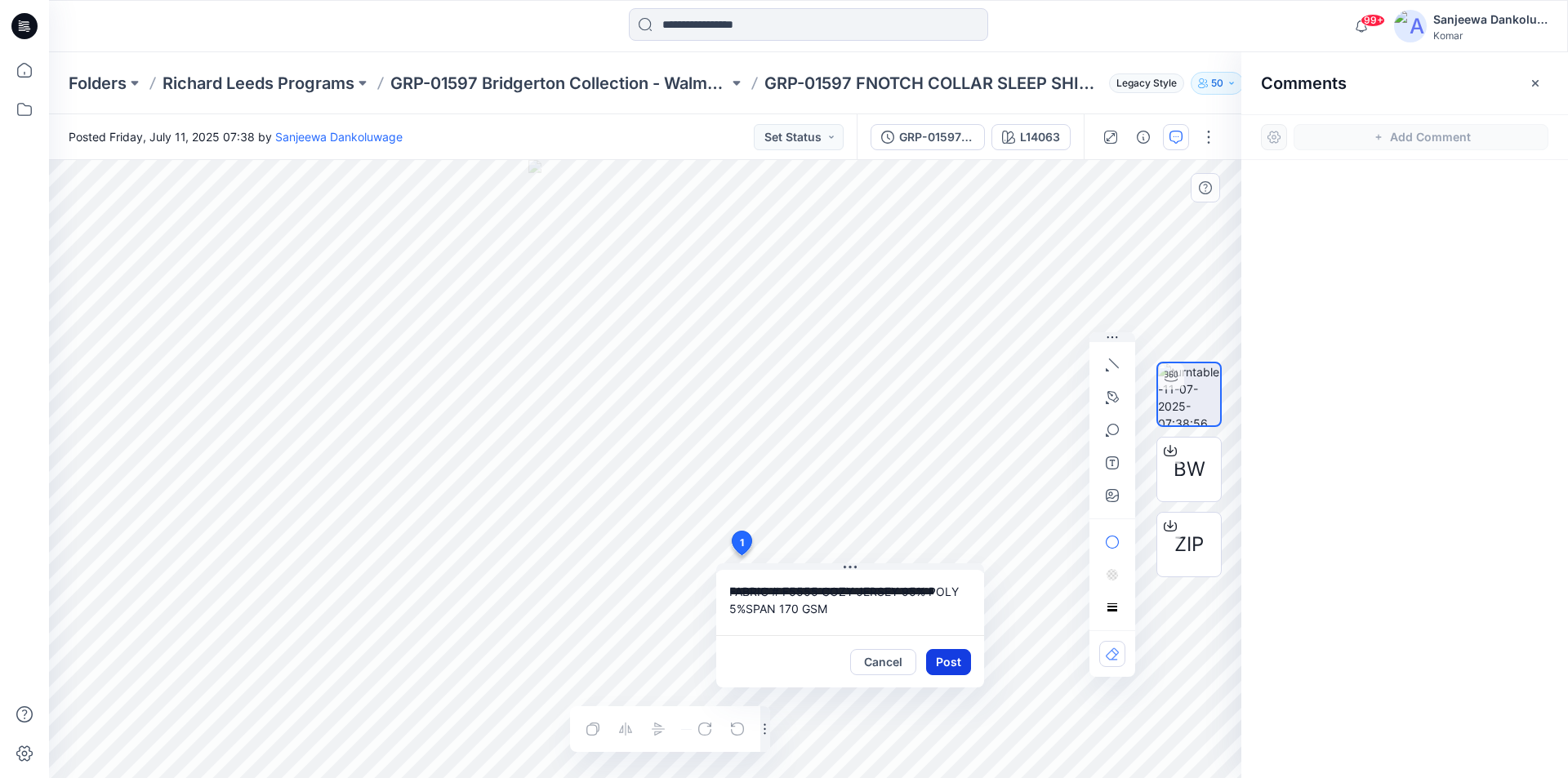 click on "Post" at bounding box center [948, 662] 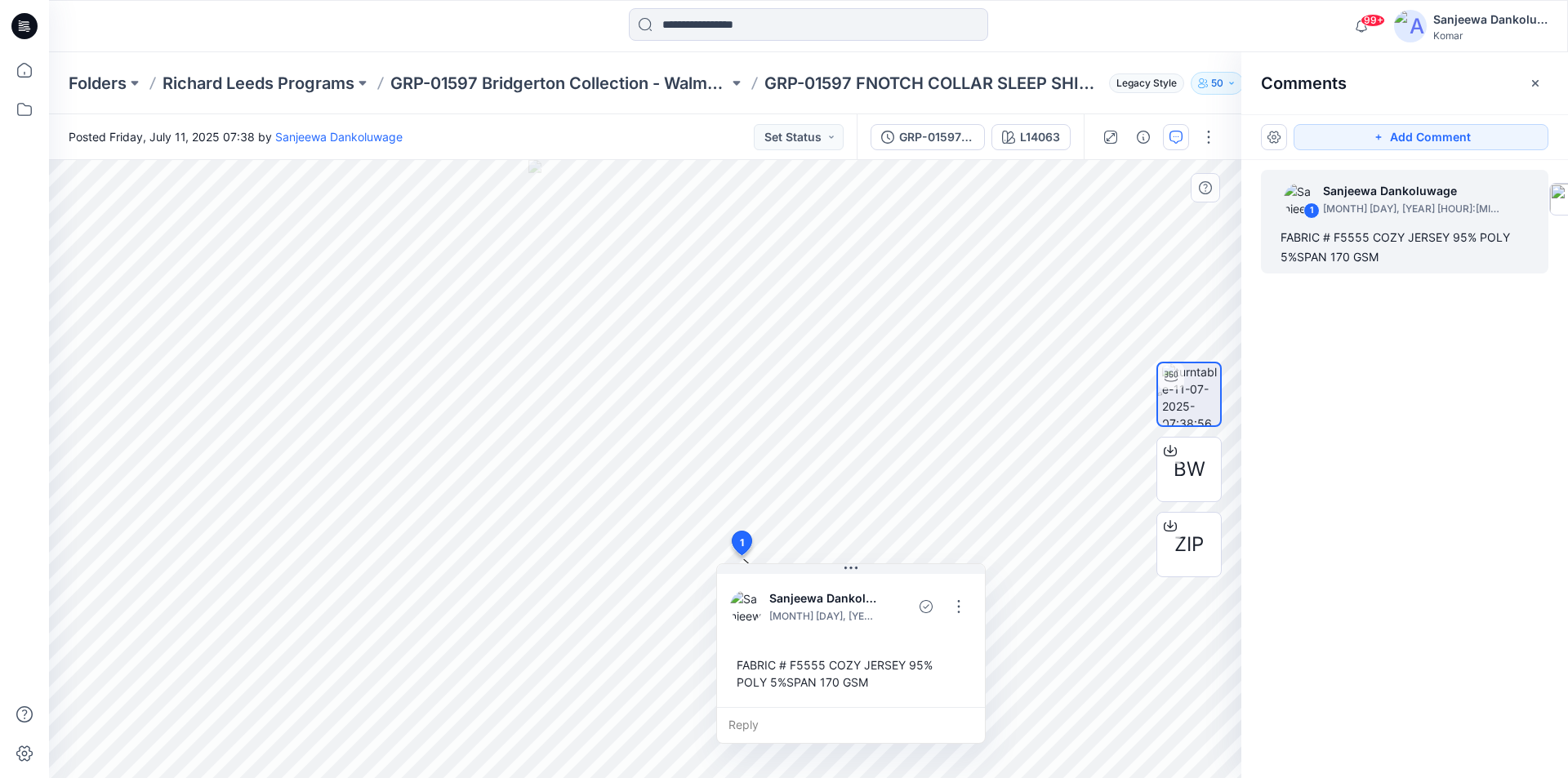 click 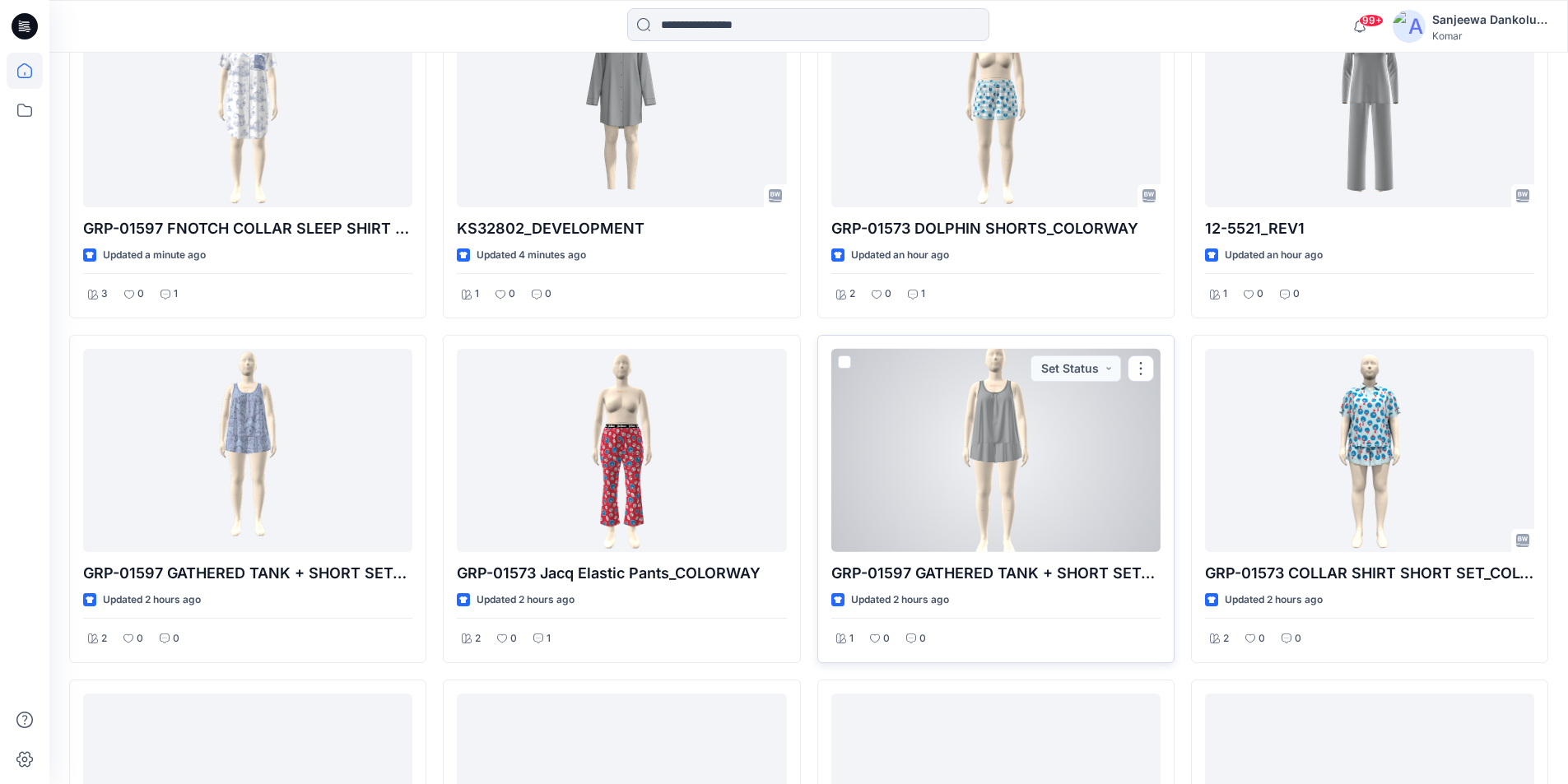scroll, scrollTop: 658, scrollLeft: 0, axis: vertical 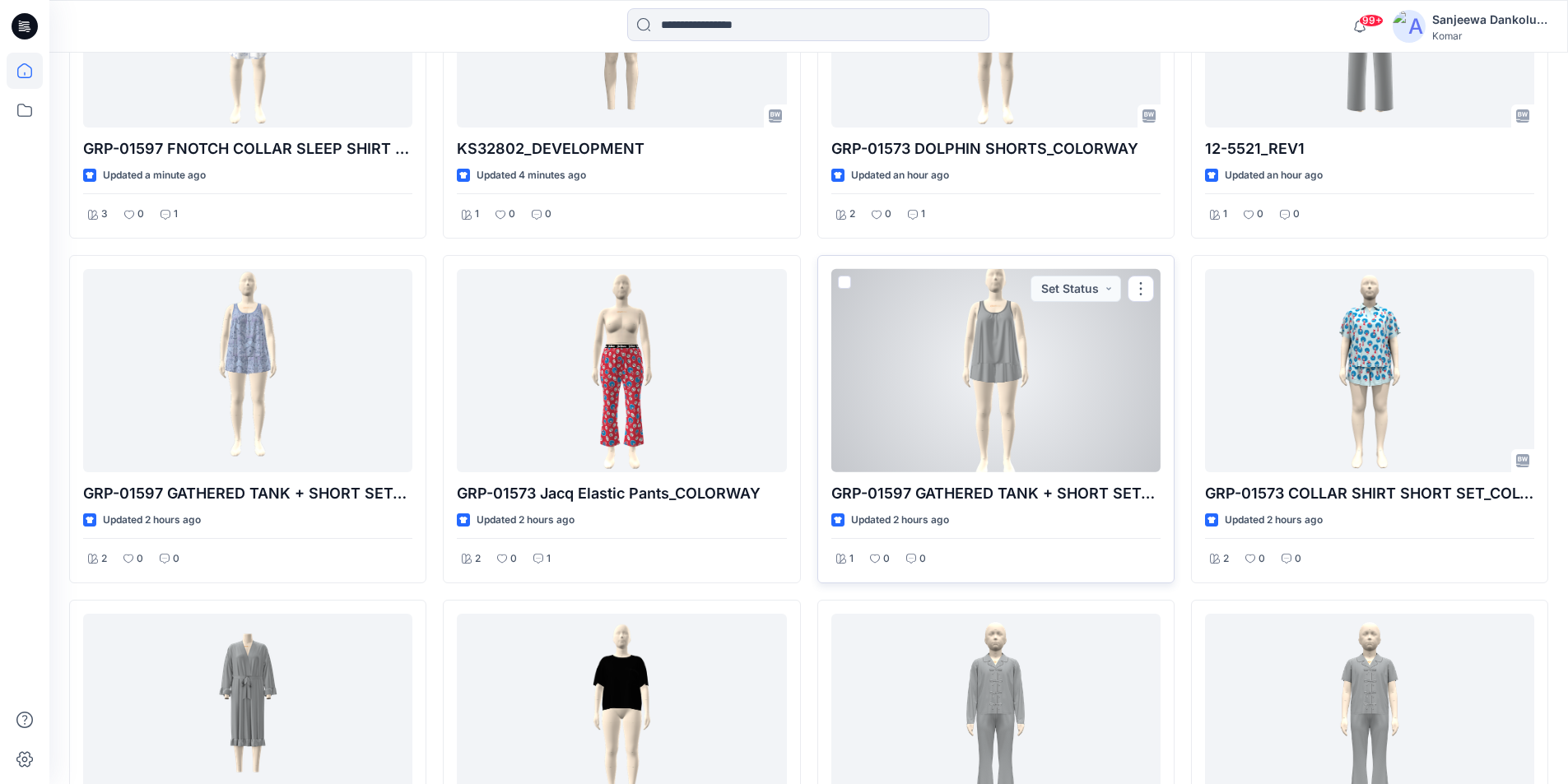 click at bounding box center [996, 370] 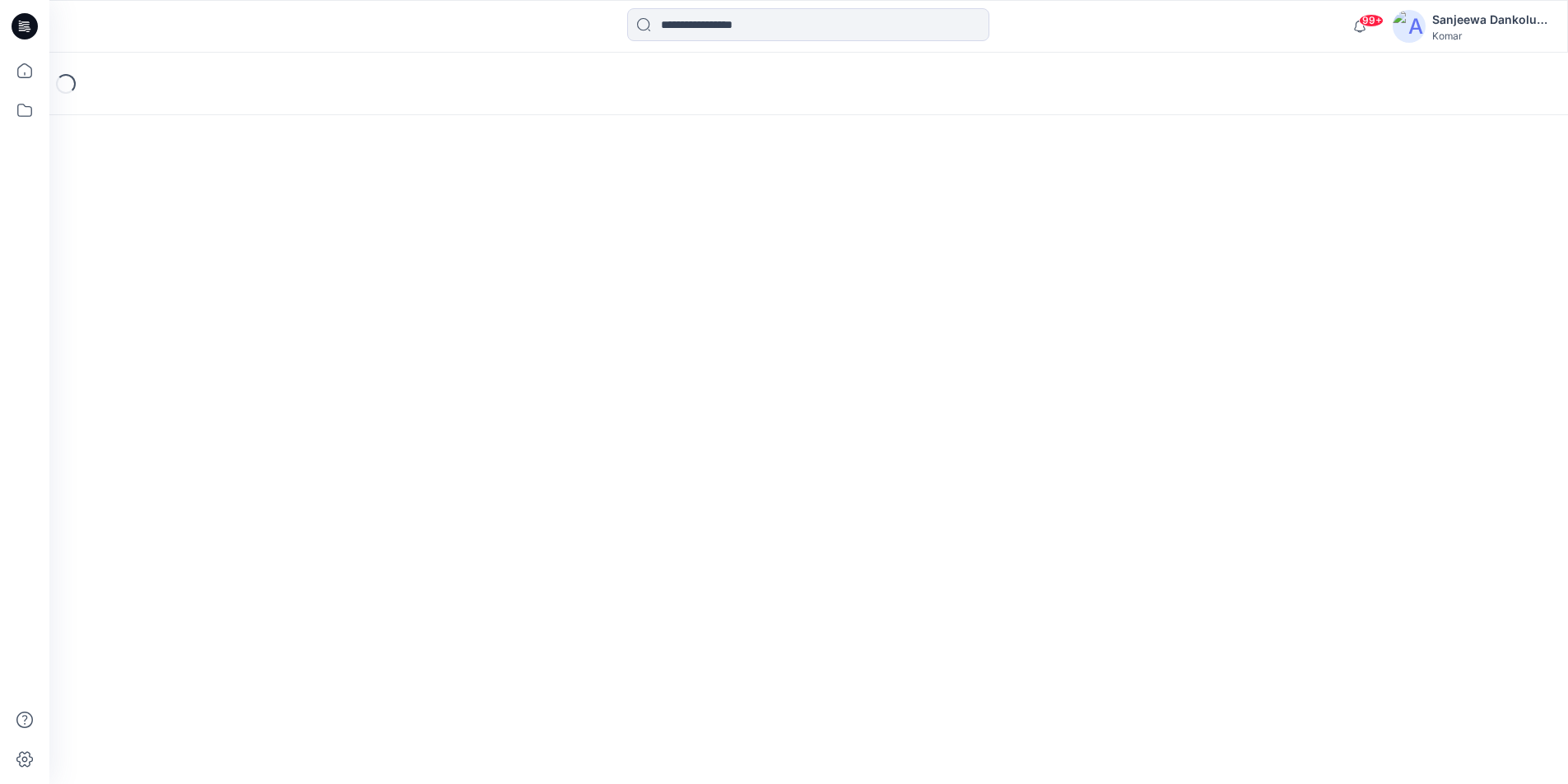 scroll, scrollTop: 0, scrollLeft: 0, axis: both 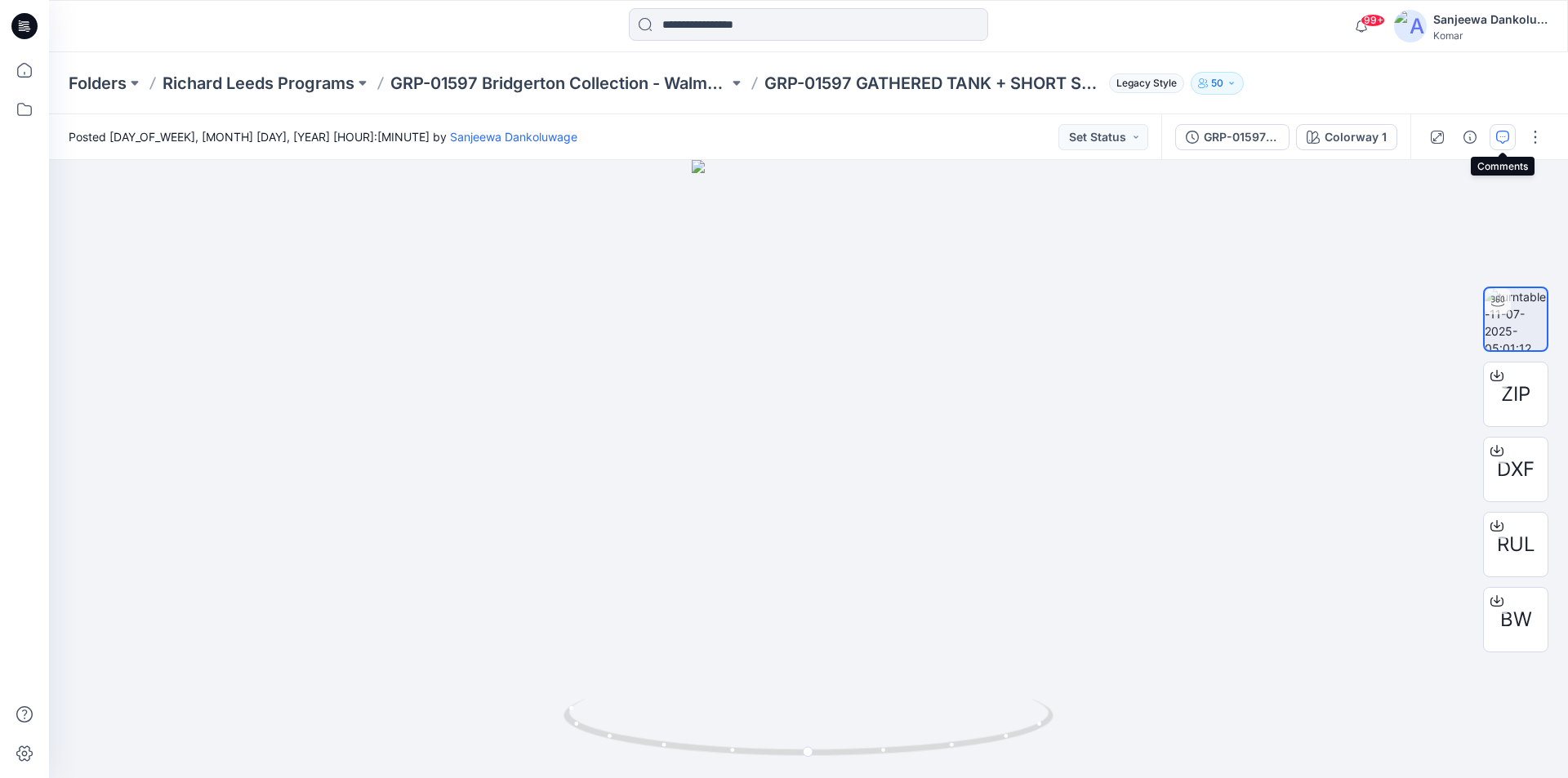 click 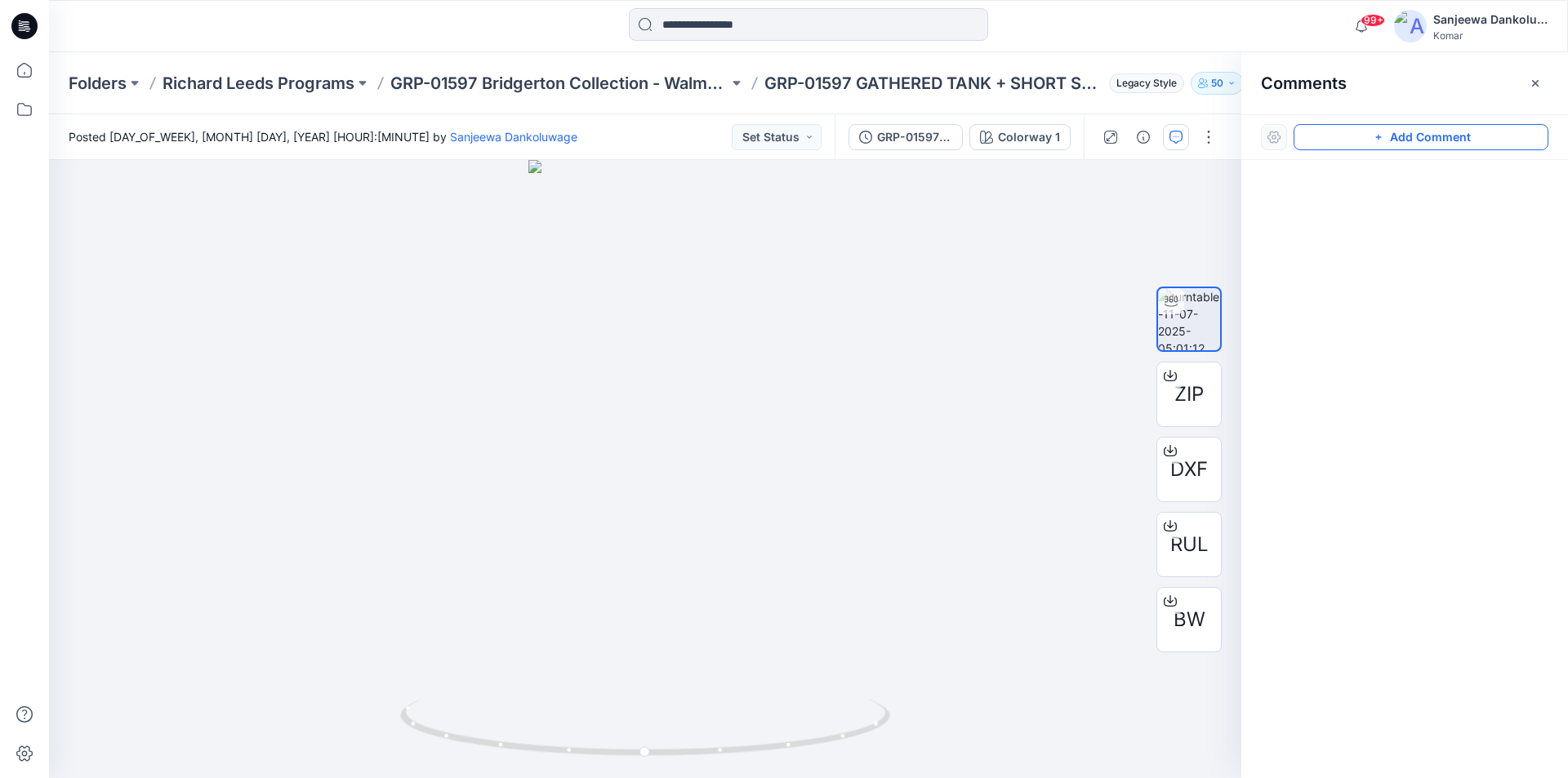click 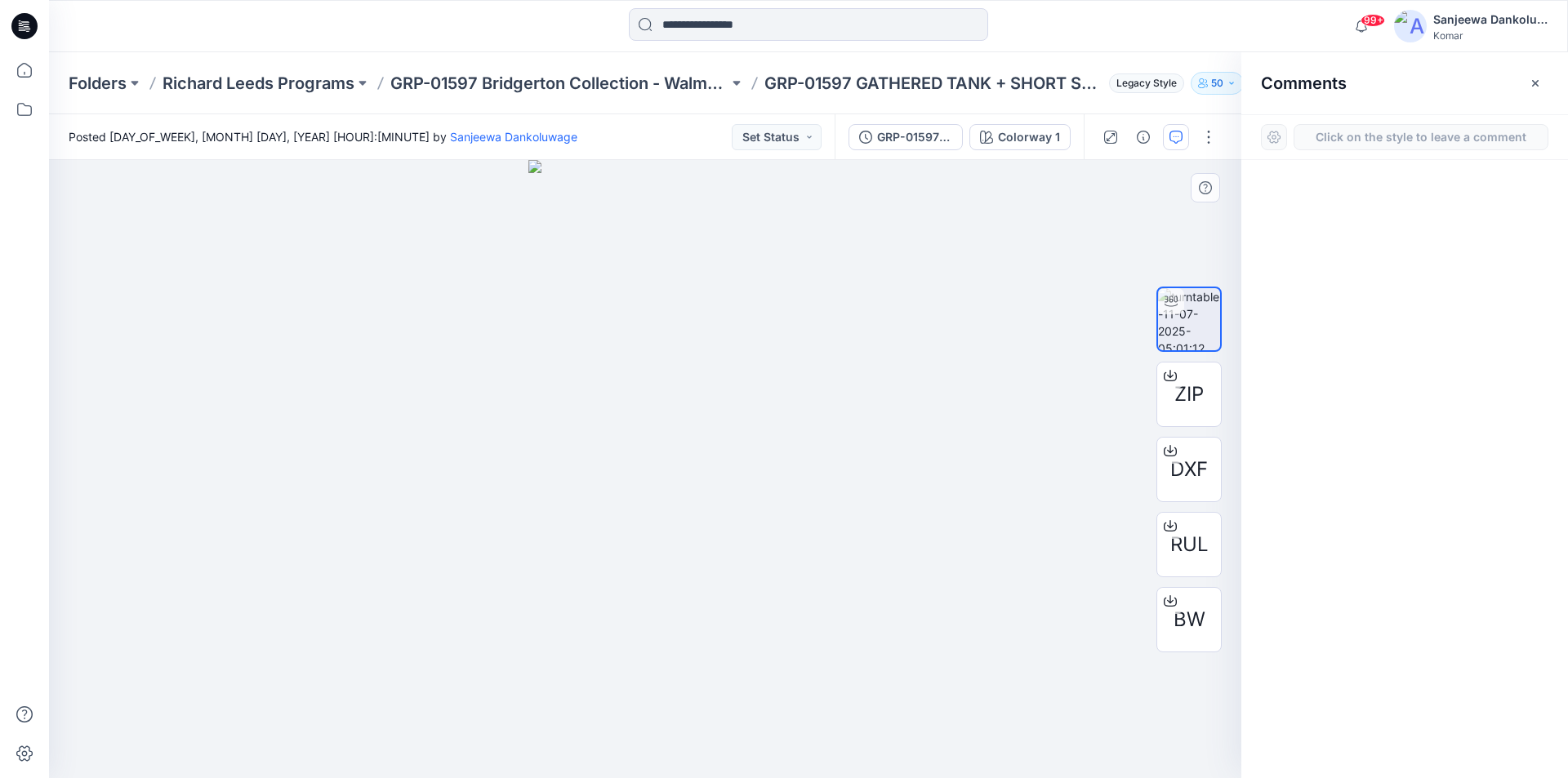click on "1" at bounding box center (645, 469) 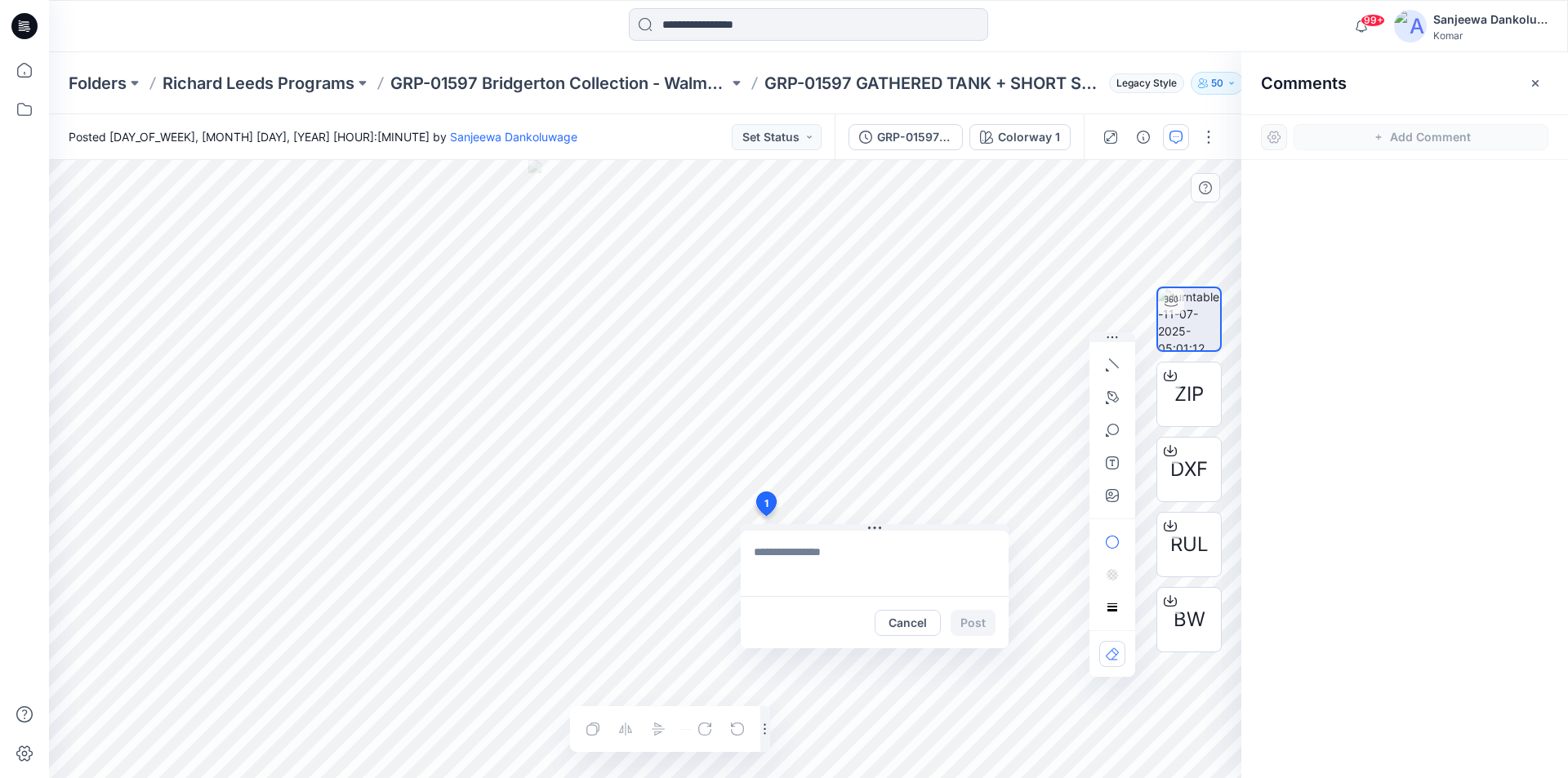 type on "**********" 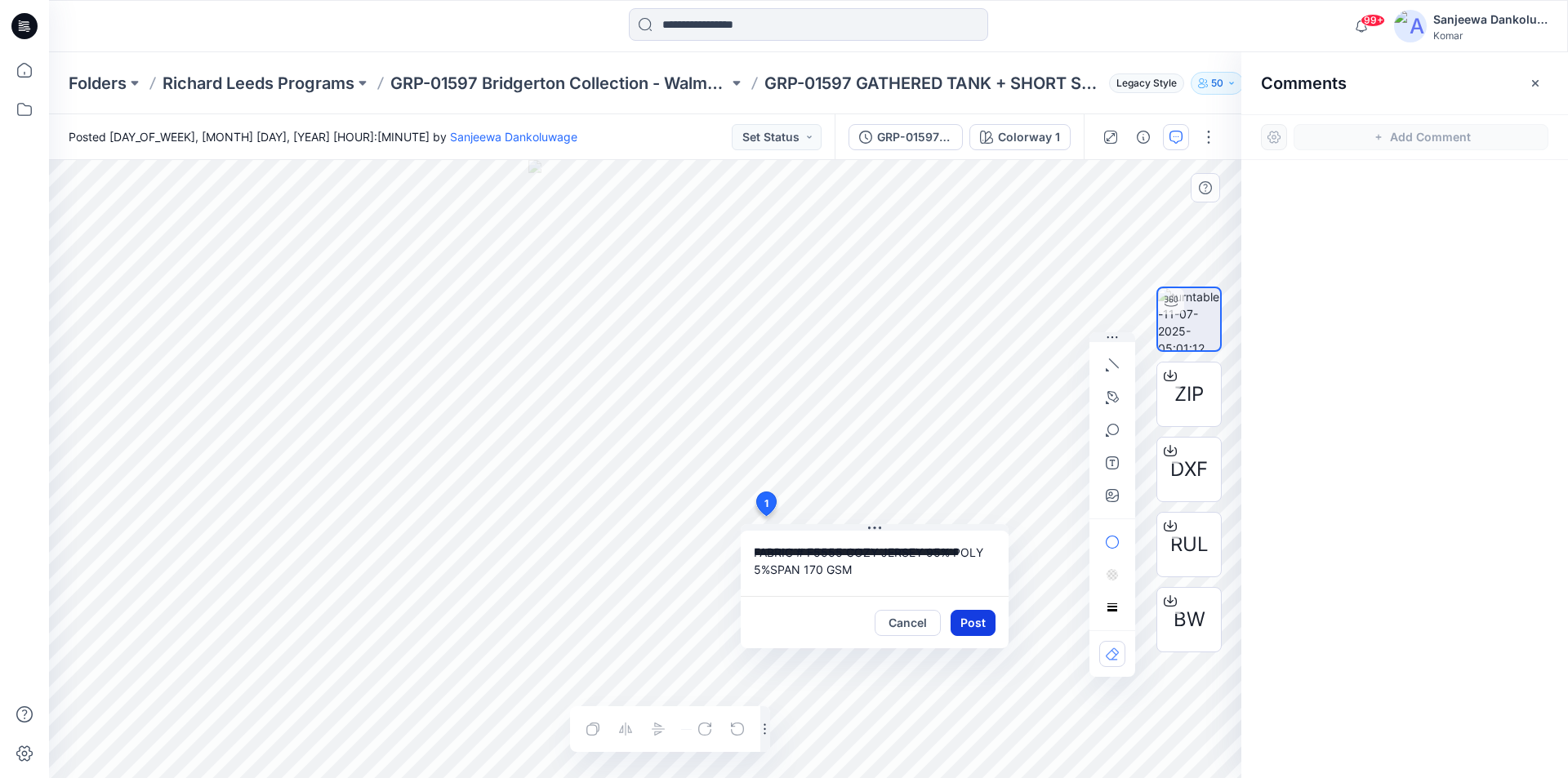 click on "Post" at bounding box center (973, 623) 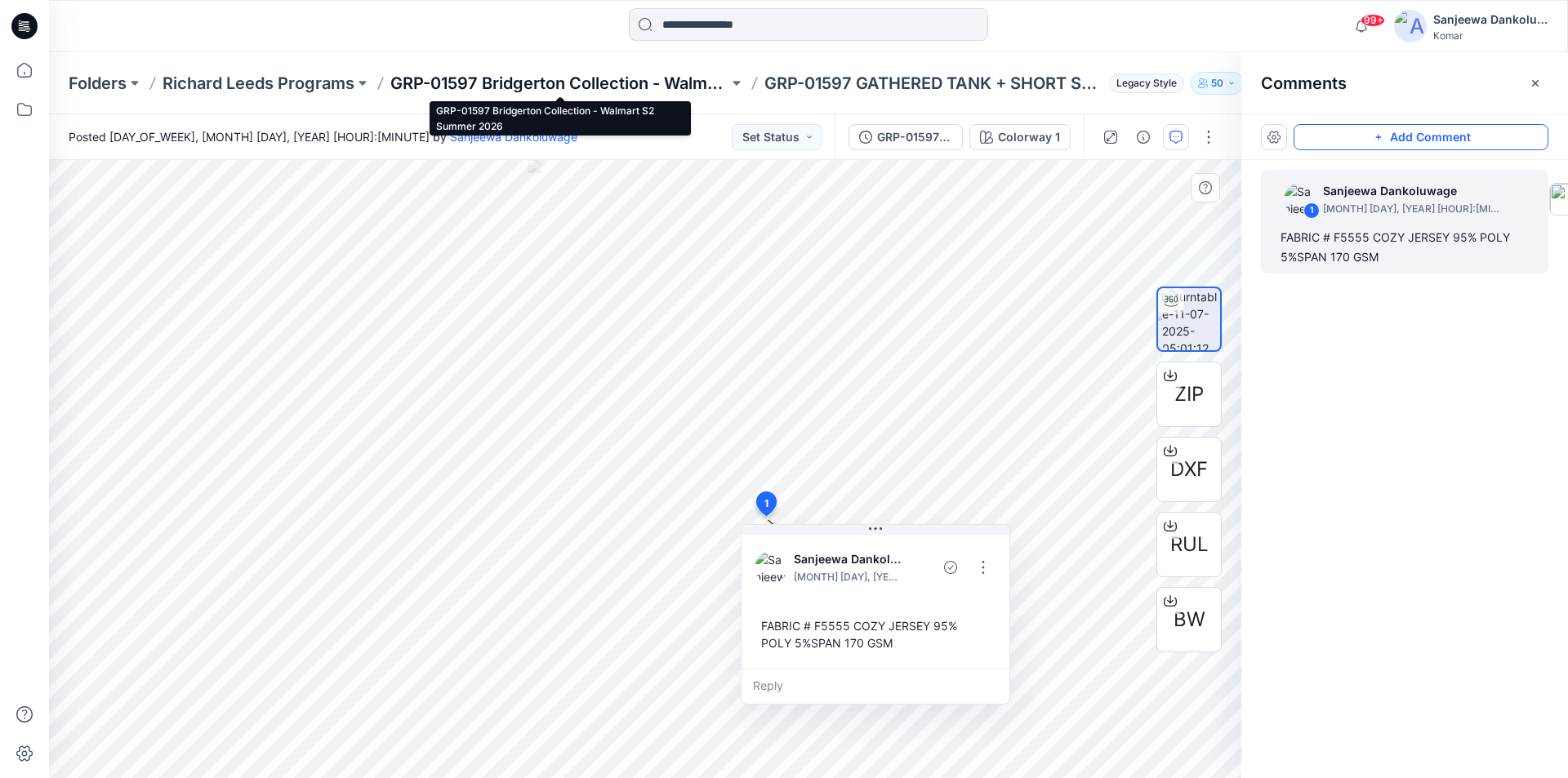 click on "GRP-01597 Bridgerton Collection - Walmart S2 Summer 2026" at bounding box center (559, 83) 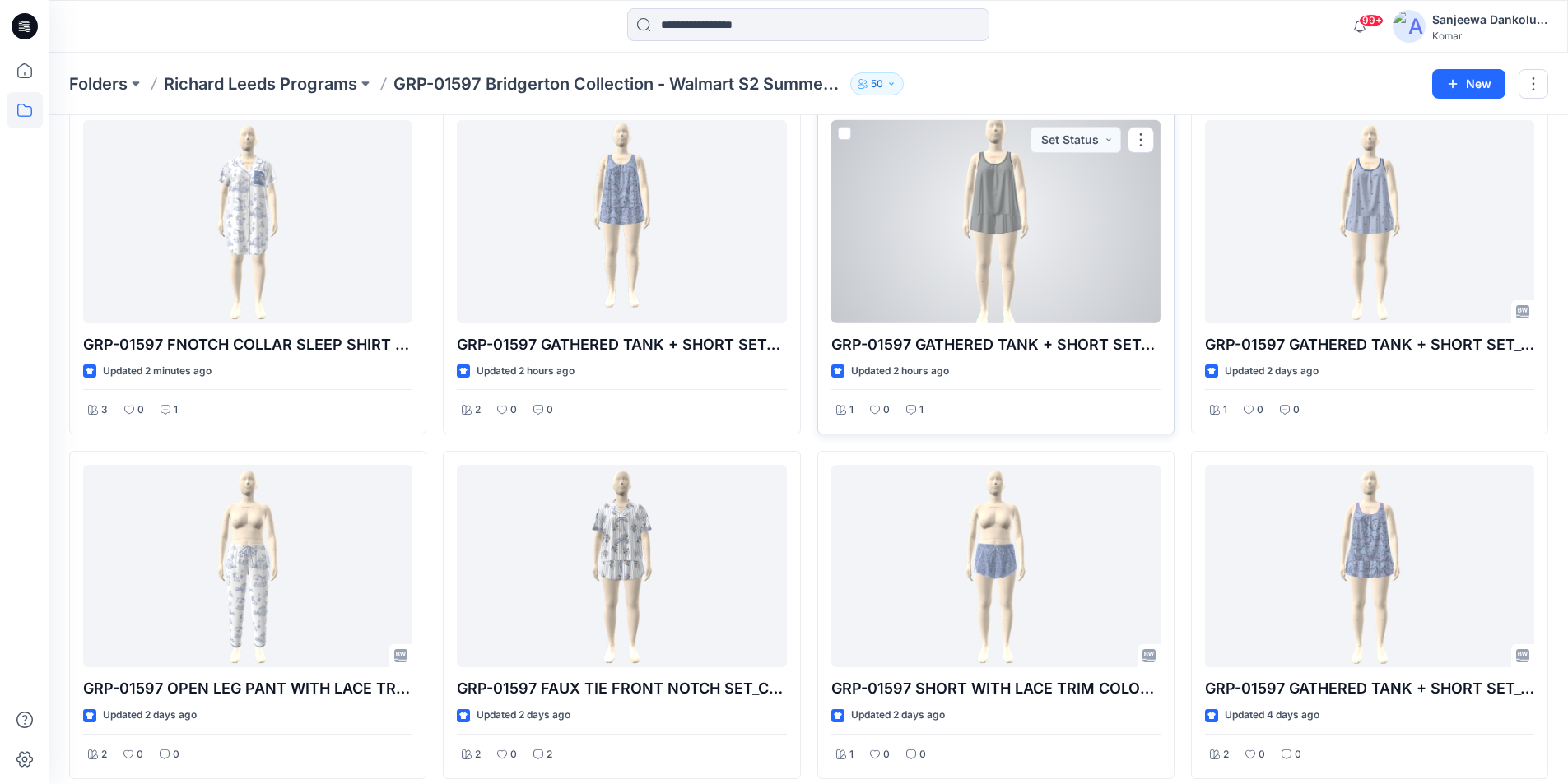 scroll, scrollTop: 82, scrollLeft: 0, axis: vertical 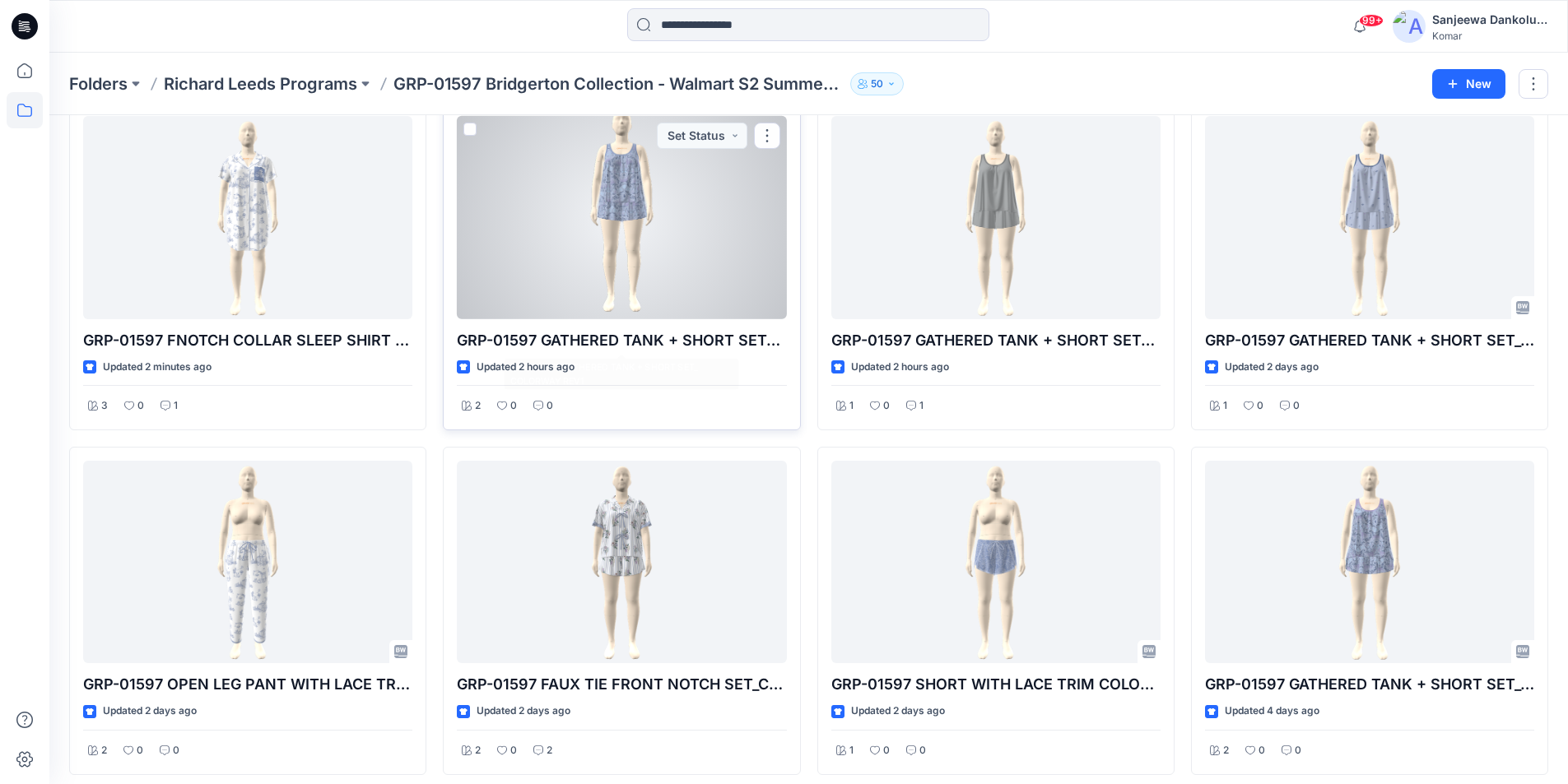 click at bounding box center (621, 217) 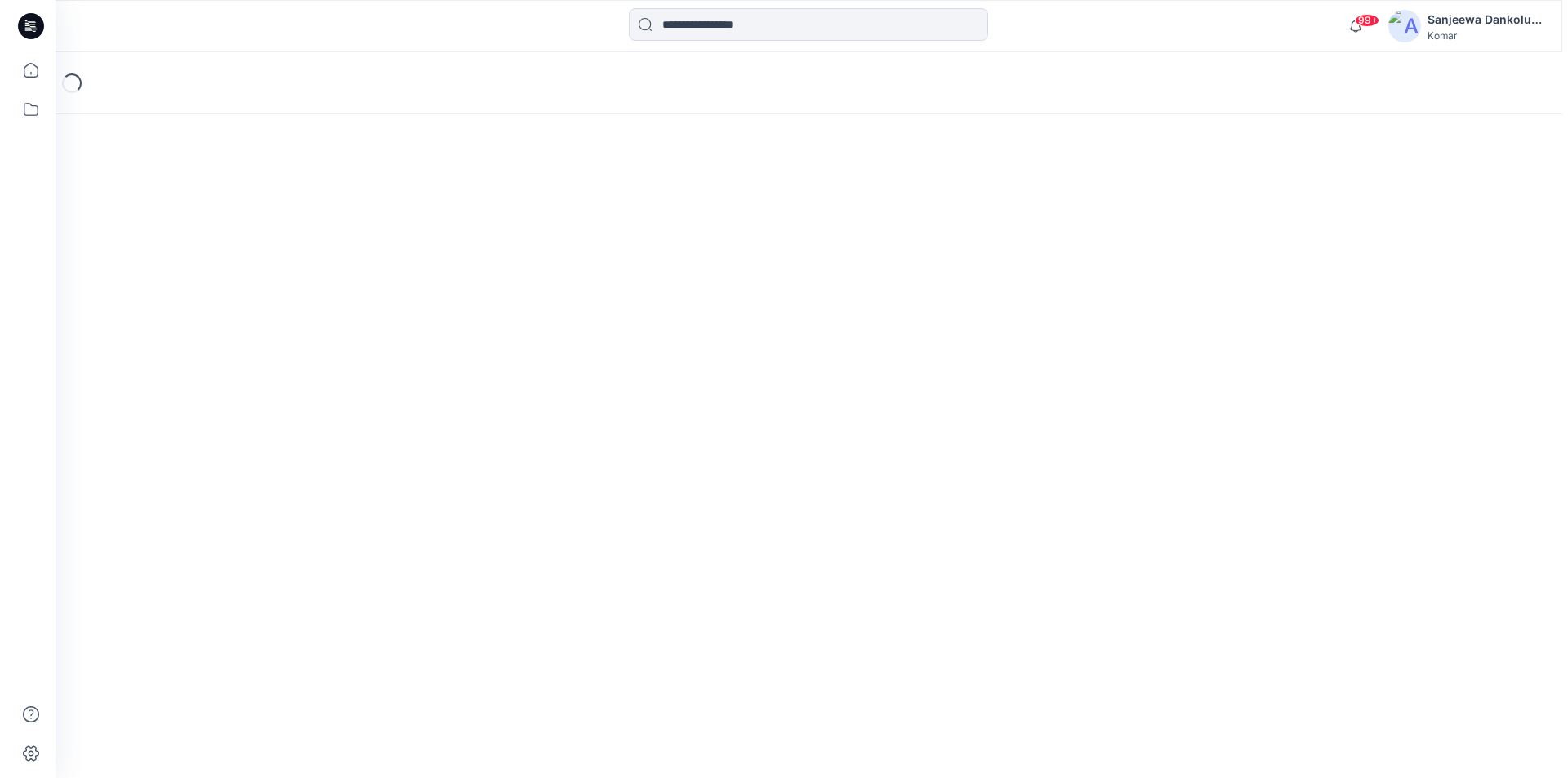 scroll, scrollTop: 0, scrollLeft: 0, axis: both 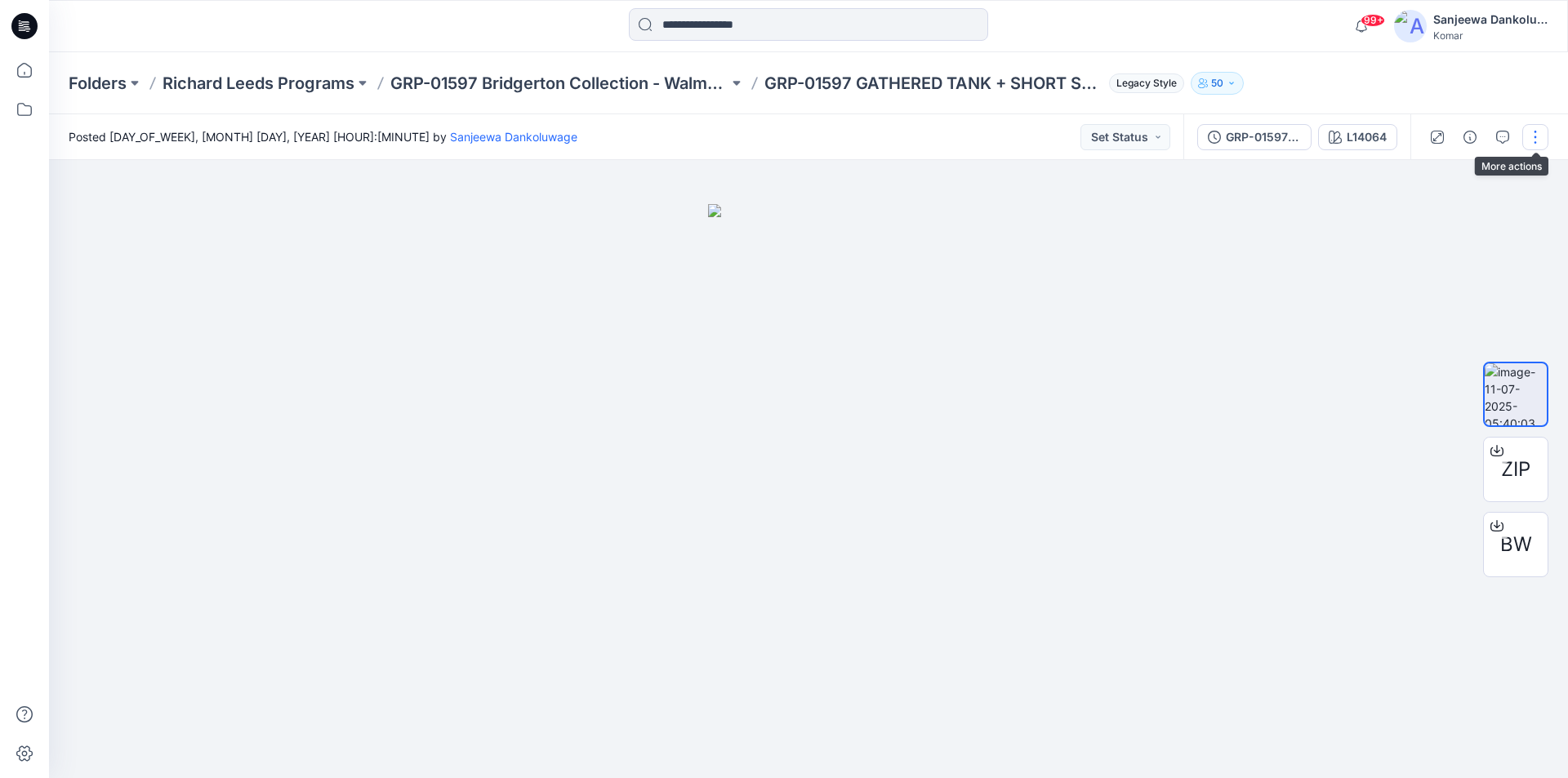 click at bounding box center (1535, 137) 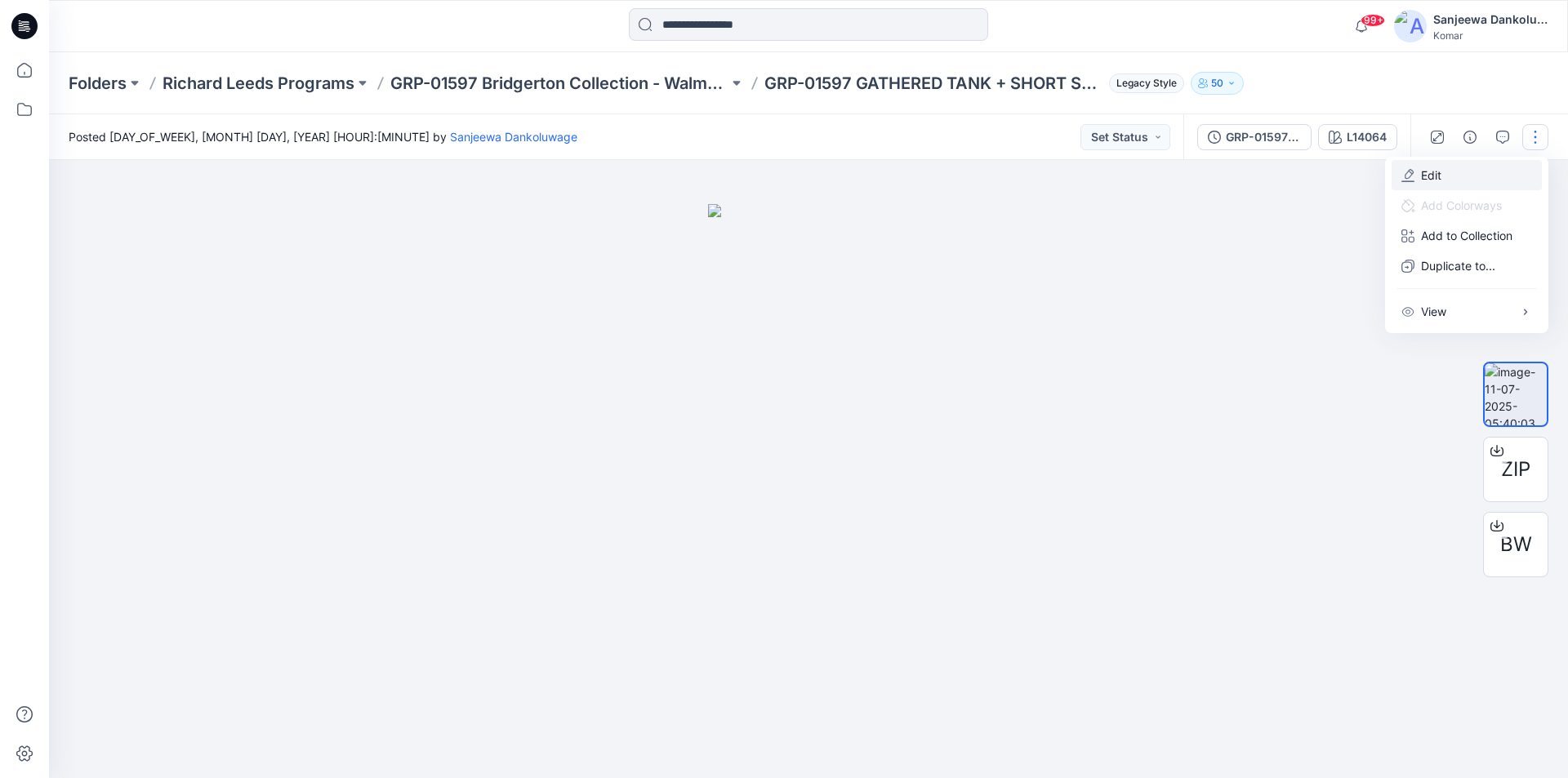 click on "Edit" at bounding box center (1431, 175) 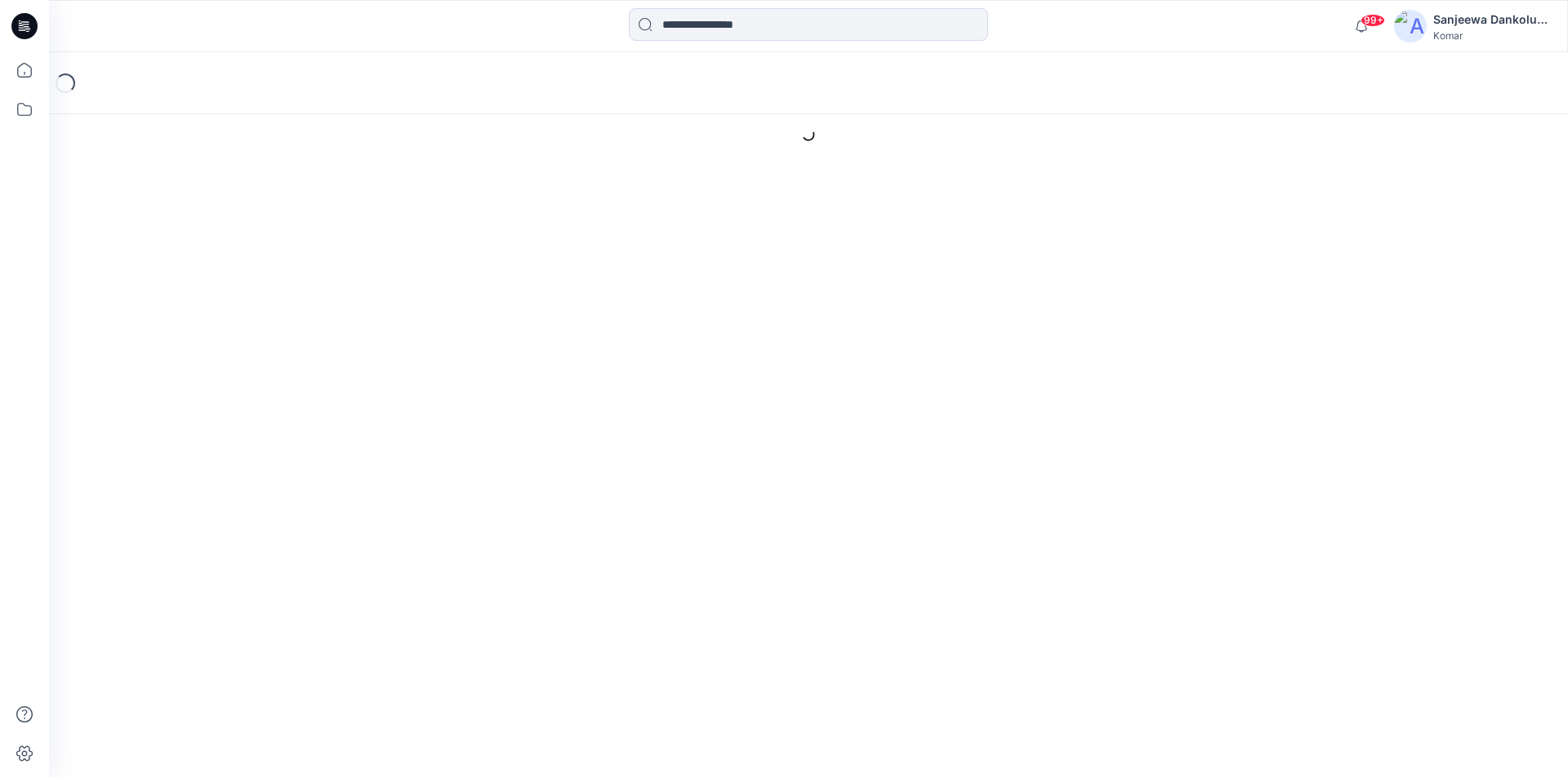 scroll, scrollTop: 0, scrollLeft: 0, axis: both 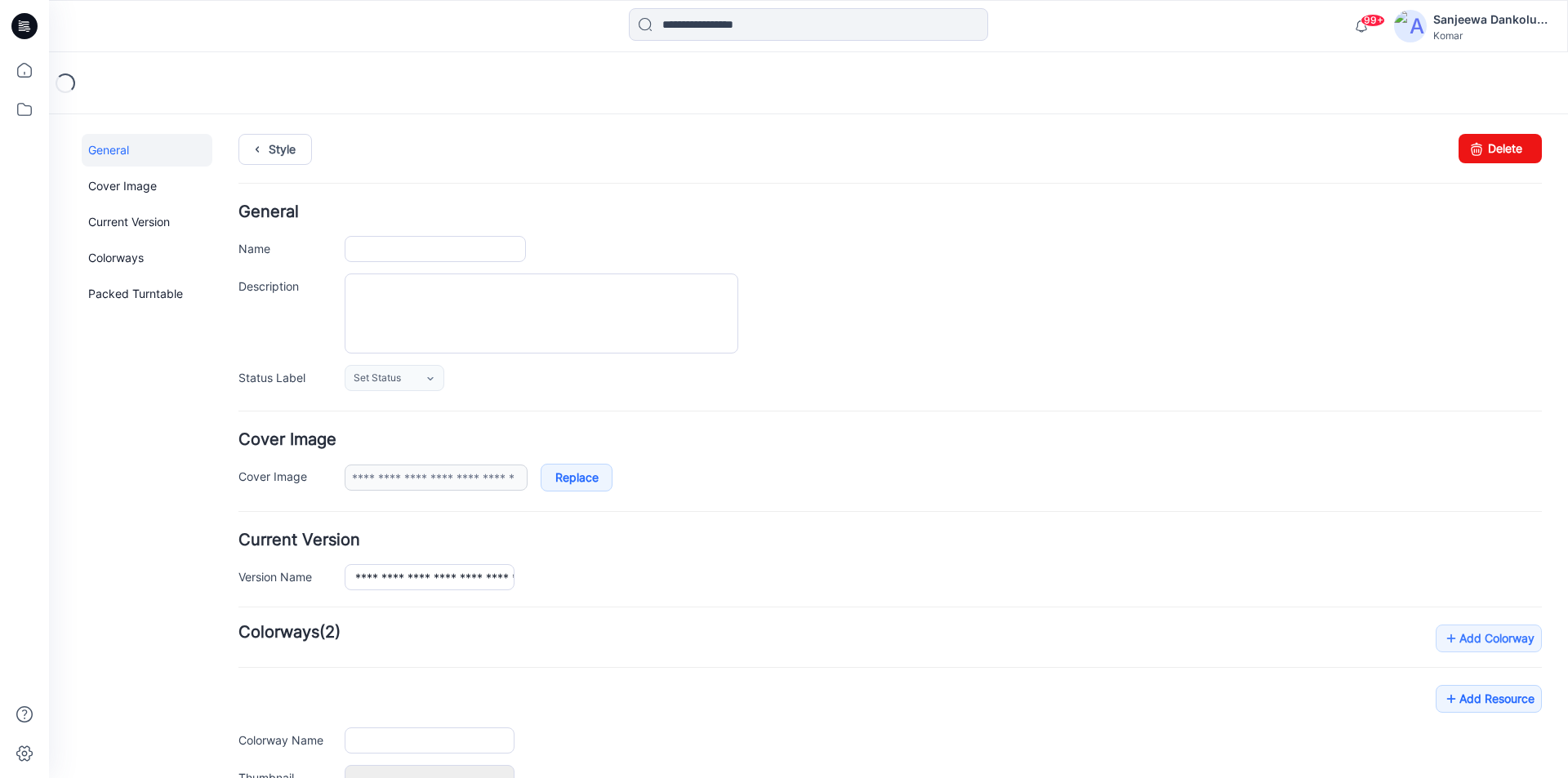 type on "**********" 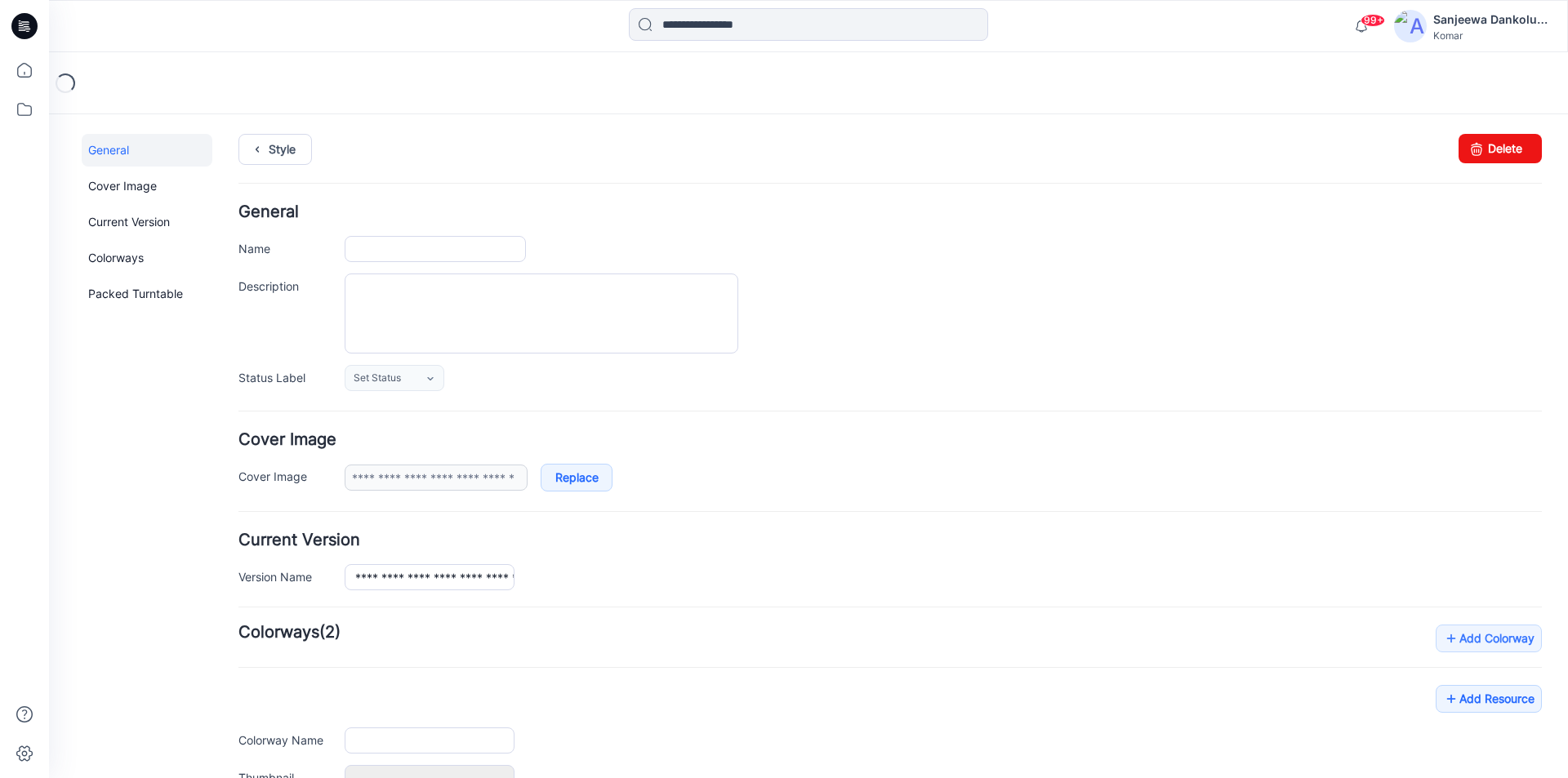type on "******" 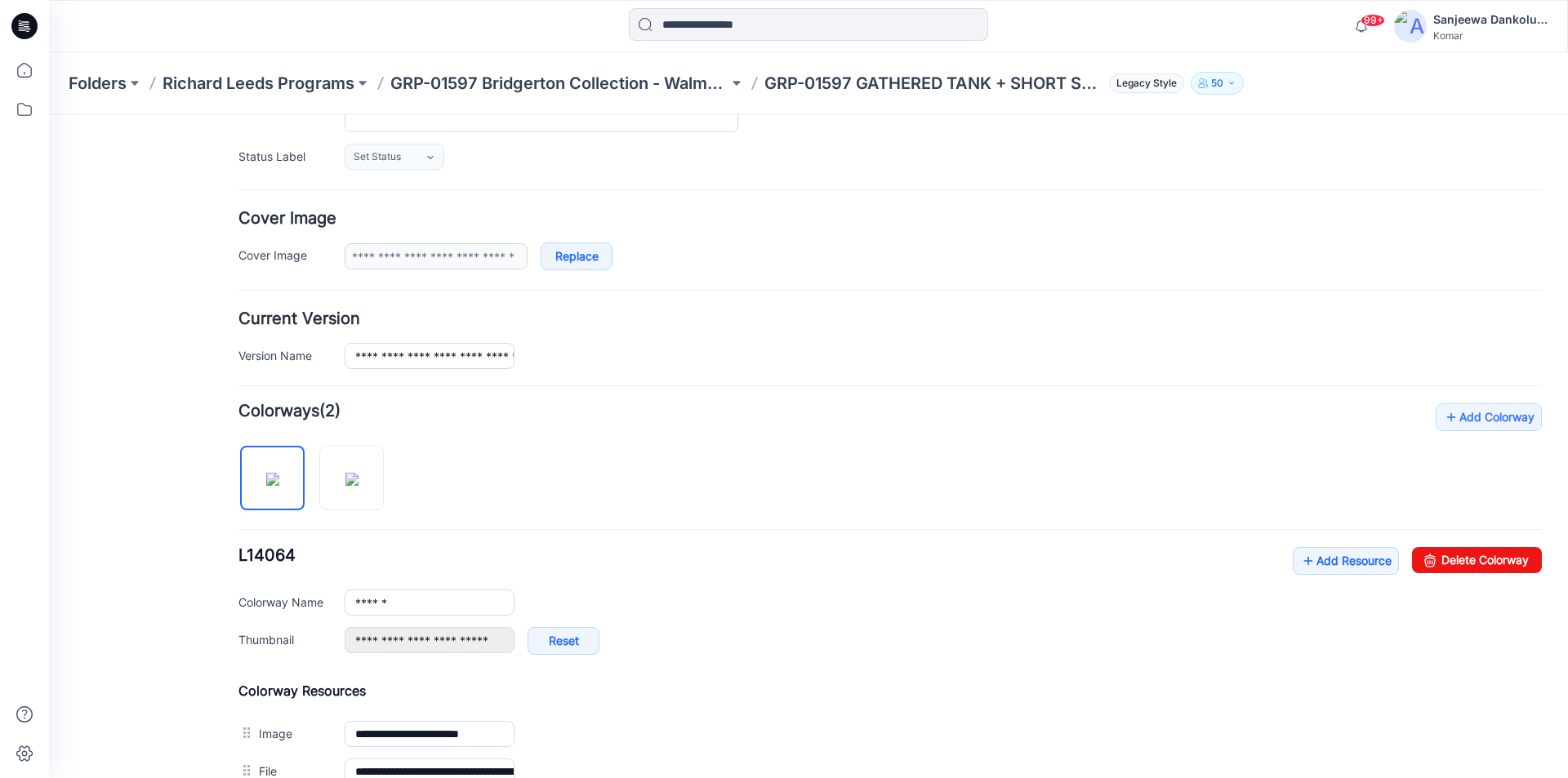 scroll, scrollTop: 245, scrollLeft: 0, axis: vertical 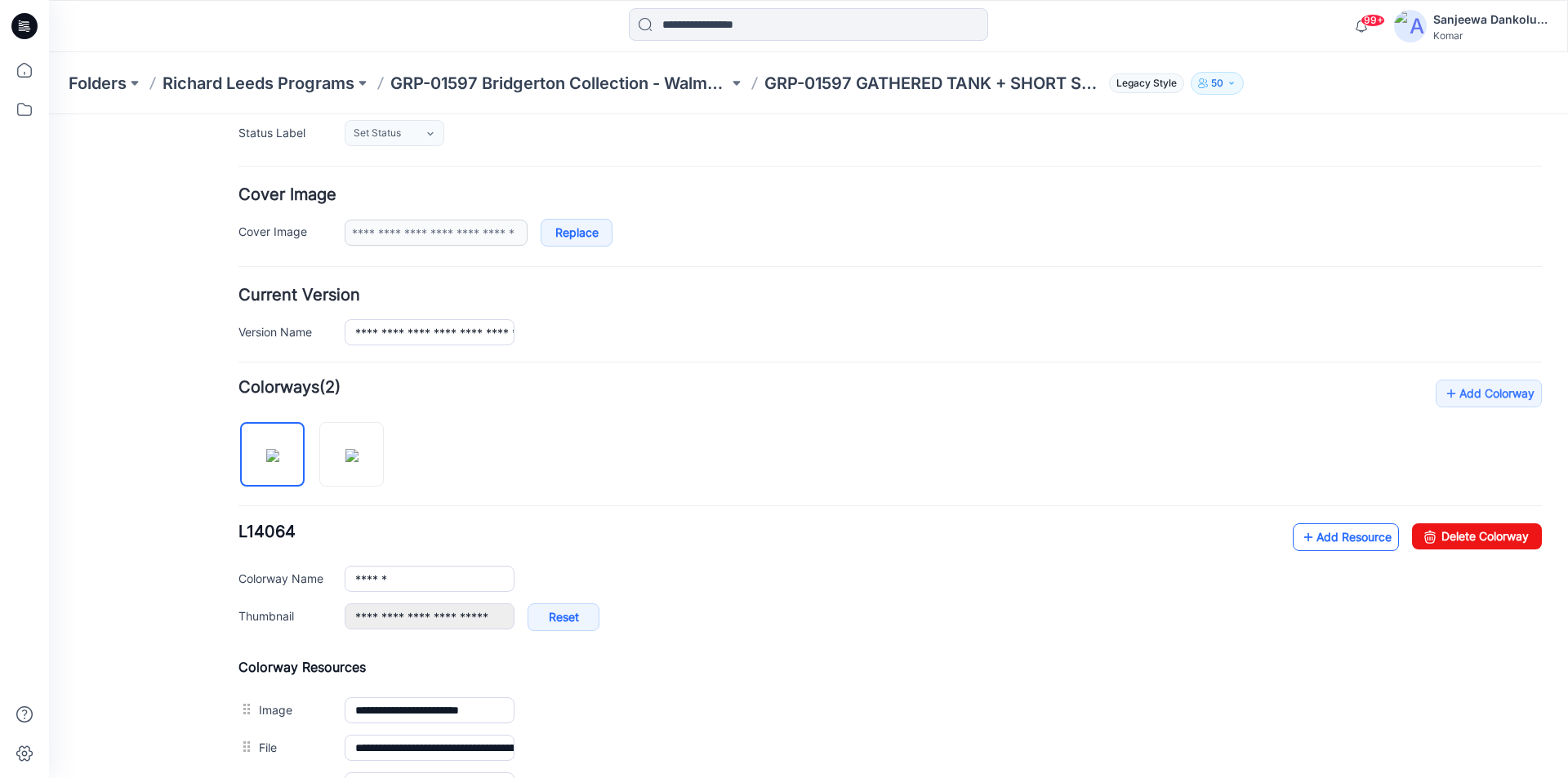 click on "Add Resource" at bounding box center (1346, 537) 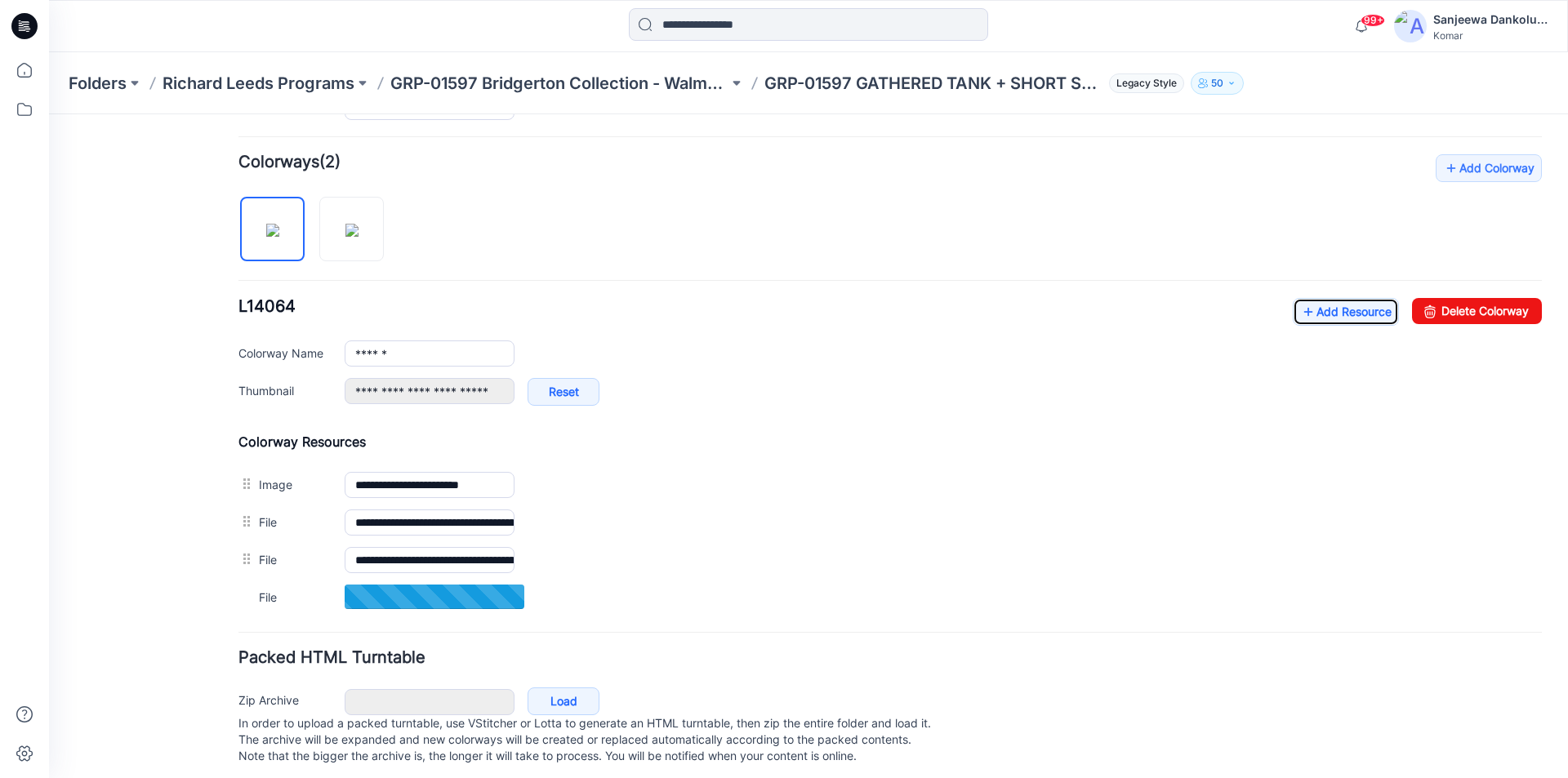 scroll, scrollTop: 490, scrollLeft: 0, axis: vertical 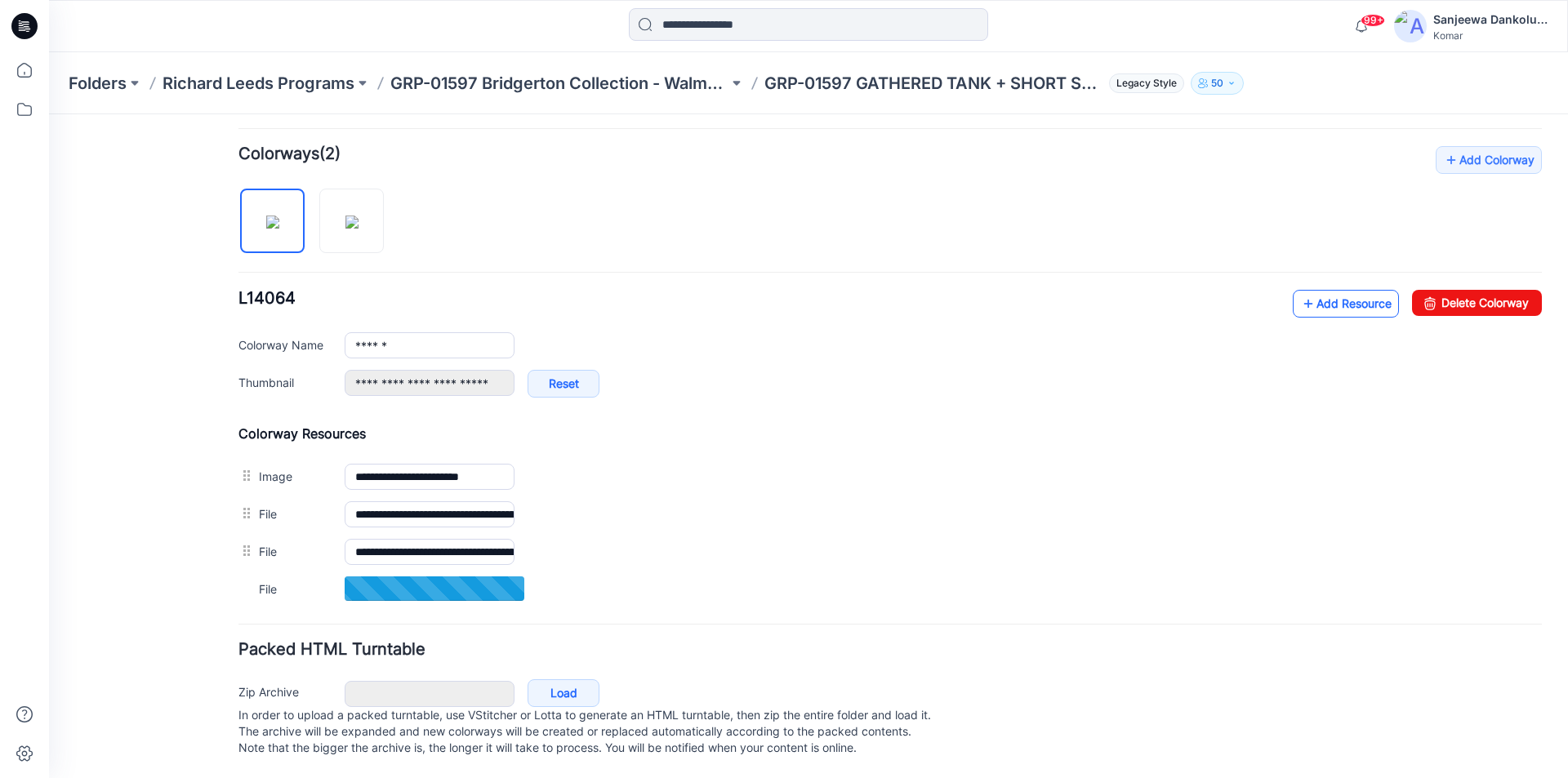 click on "Add Resource" at bounding box center (1346, 304) 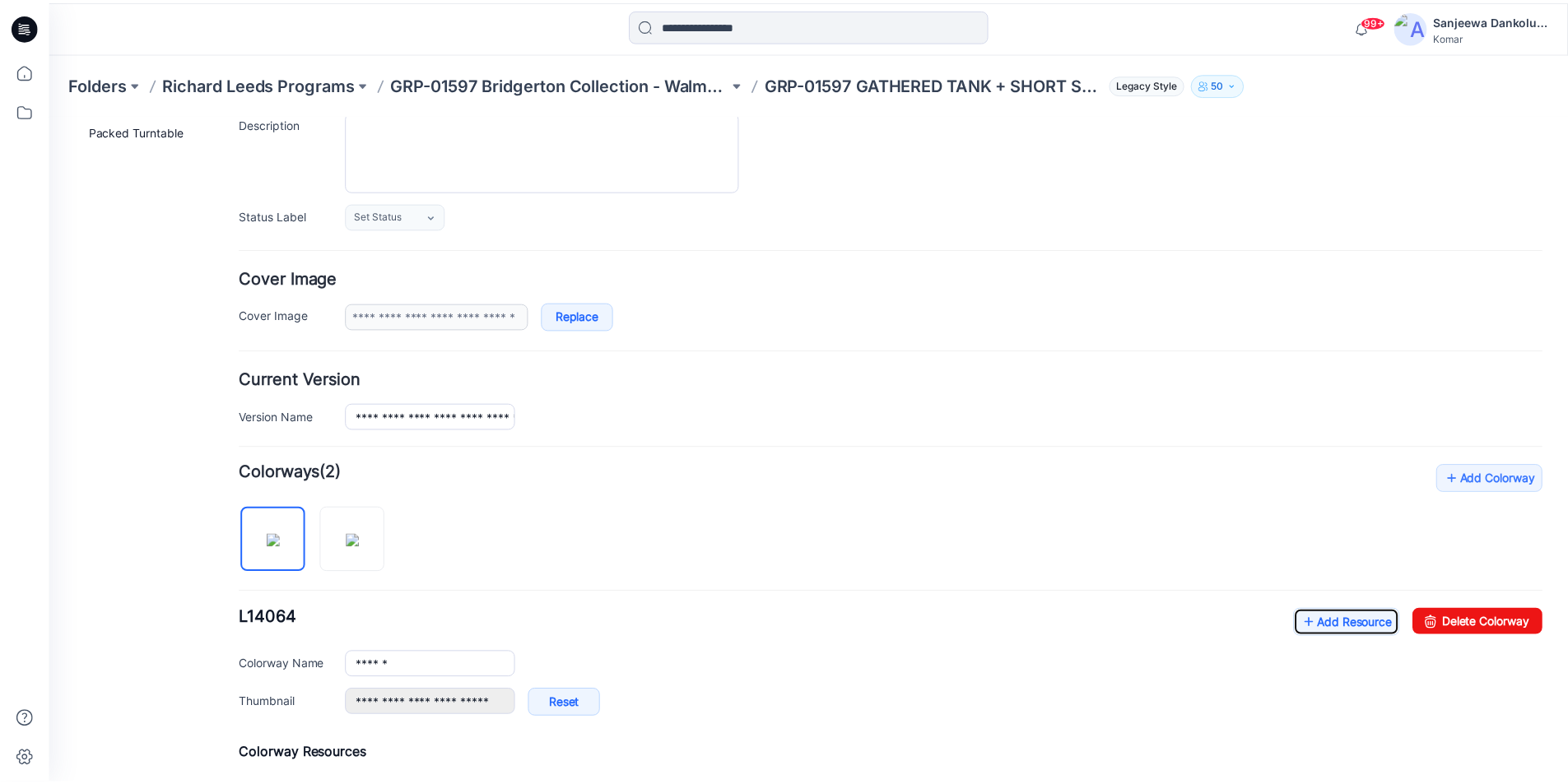 scroll, scrollTop: 0, scrollLeft: 0, axis: both 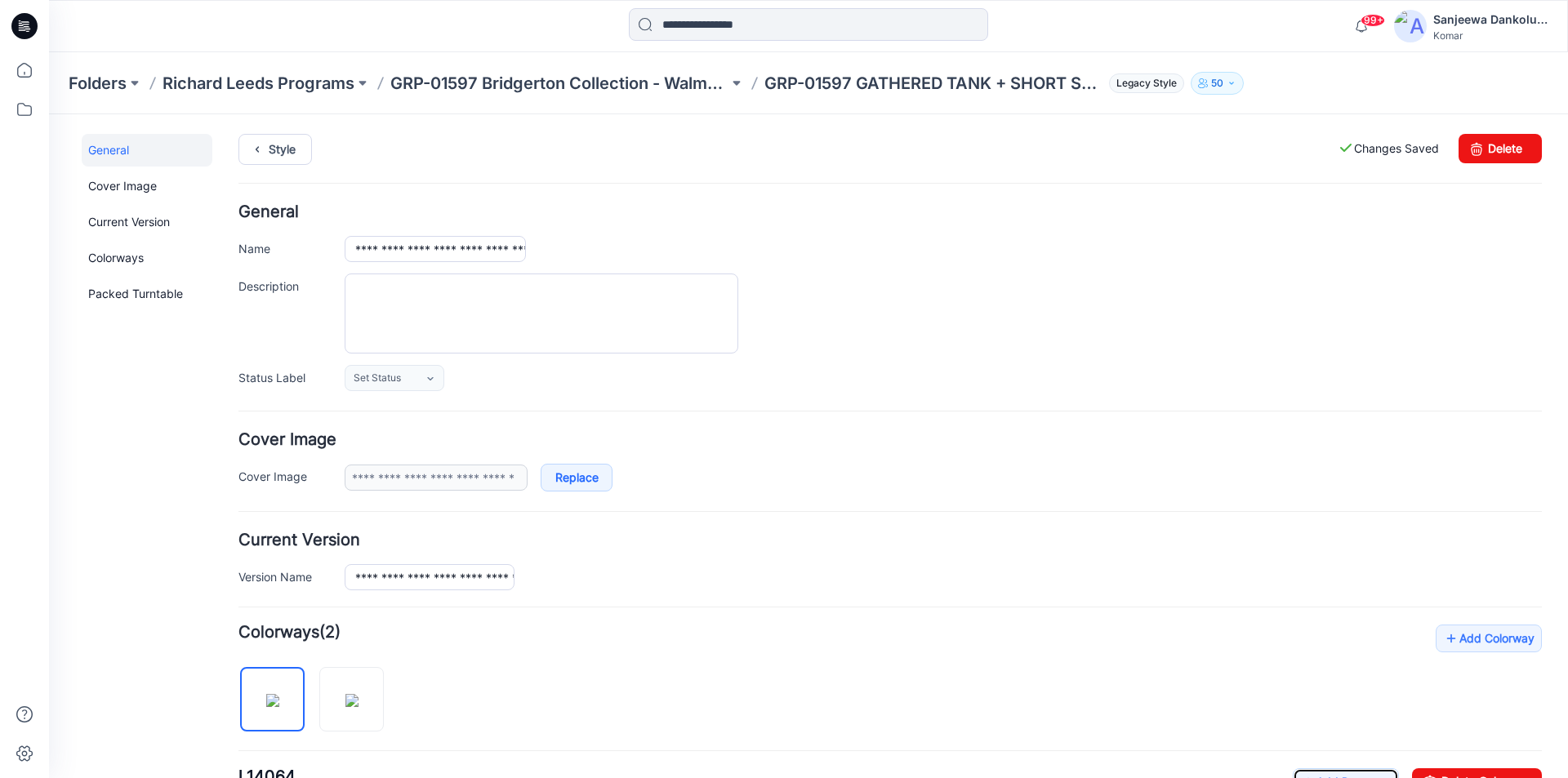 click 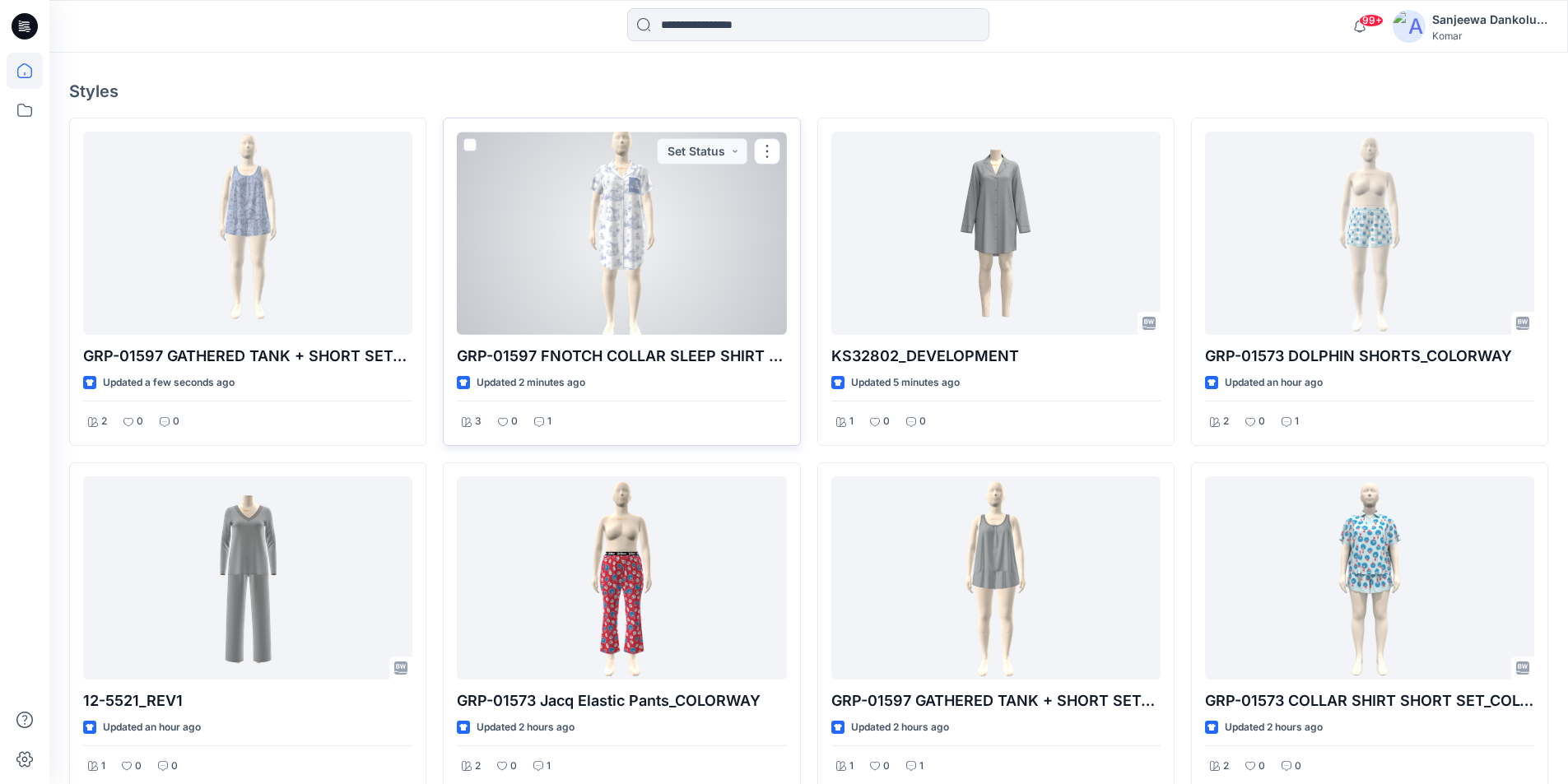 scroll, scrollTop: 494, scrollLeft: 0, axis: vertical 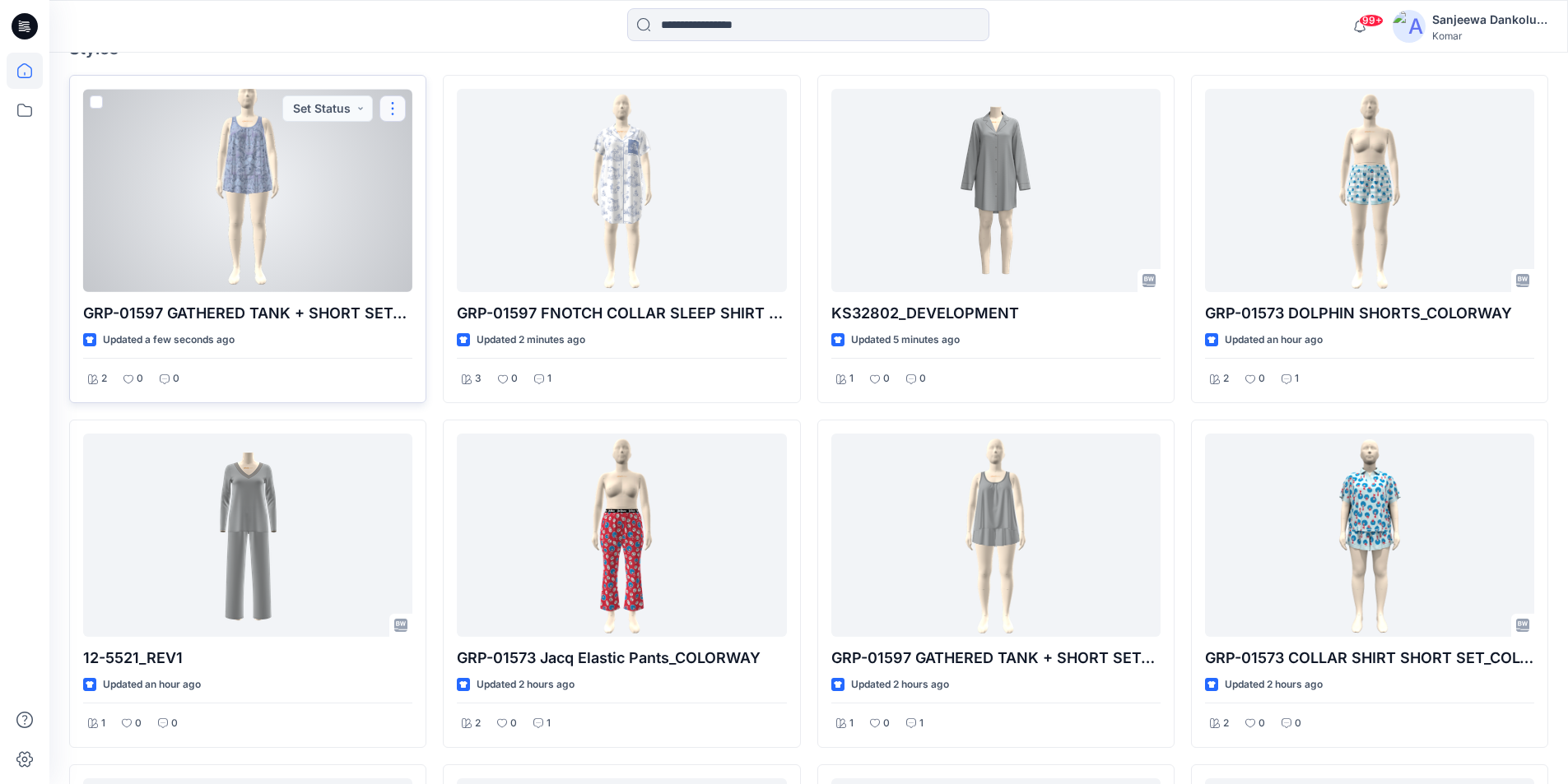 click at bounding box center [393, 109] 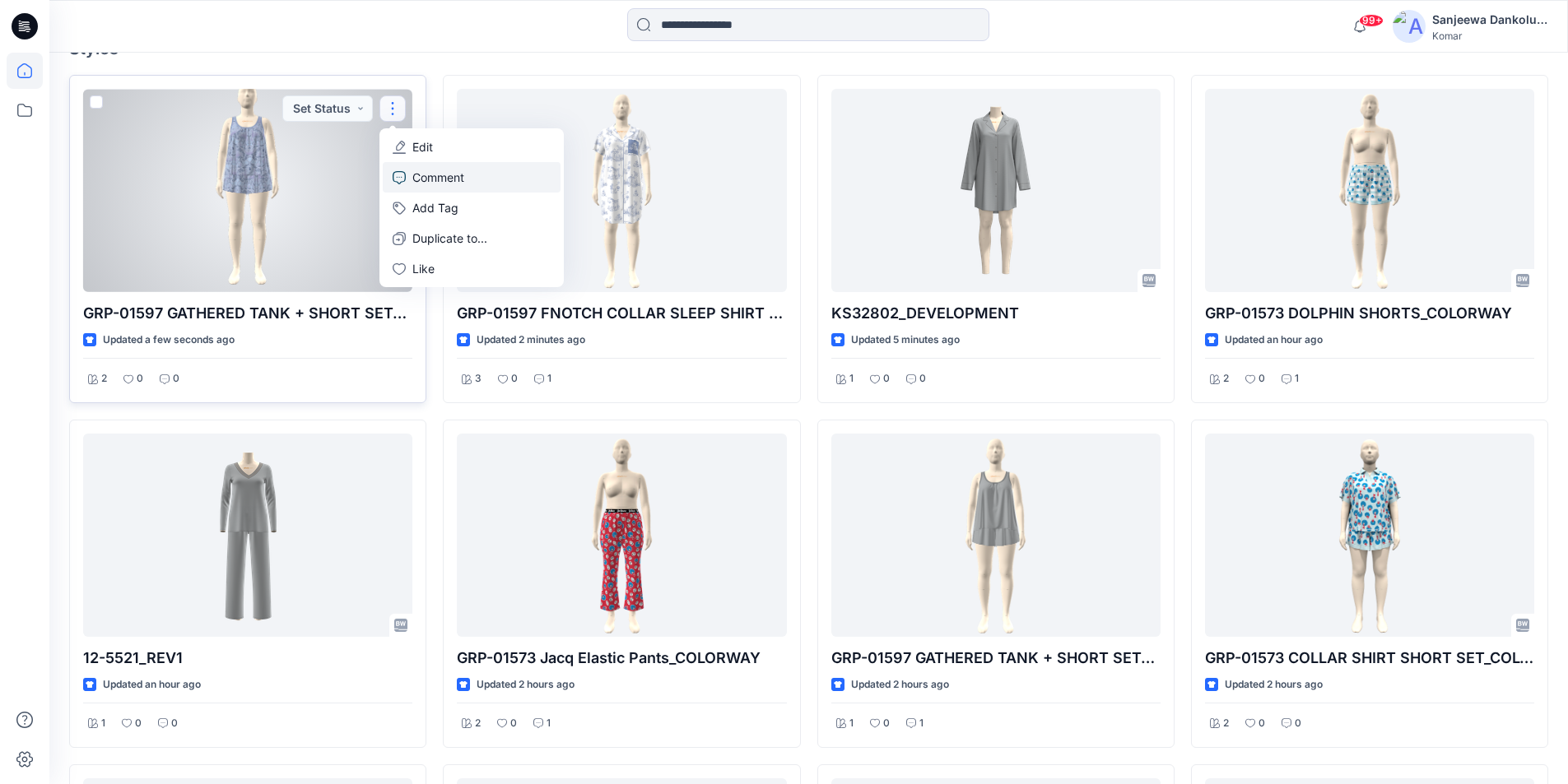 click on "Comment" at bounding box center (438, 177) 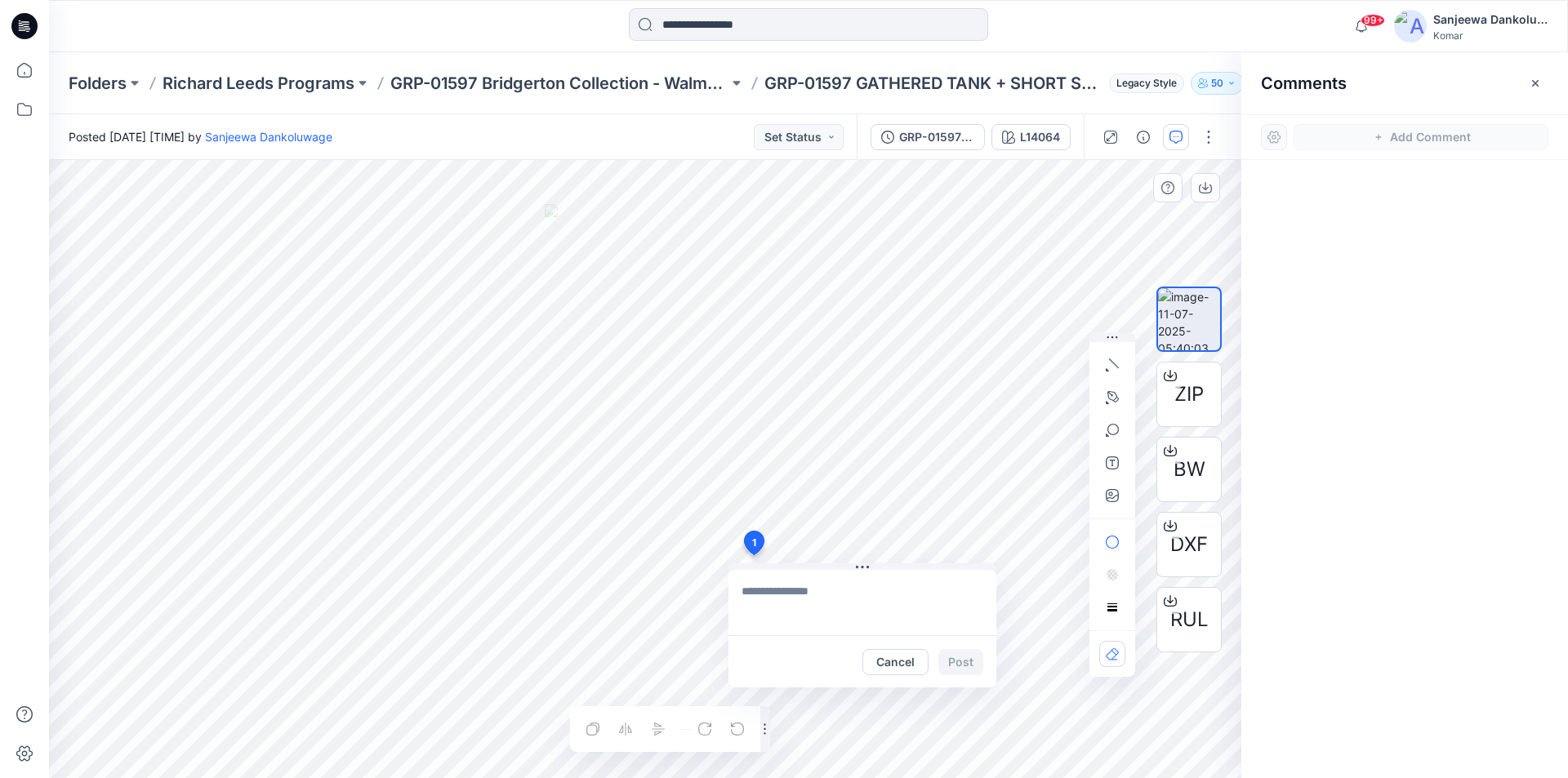 click on "1   Cancel Post
Layer 1" at bounding box center [645, 469] 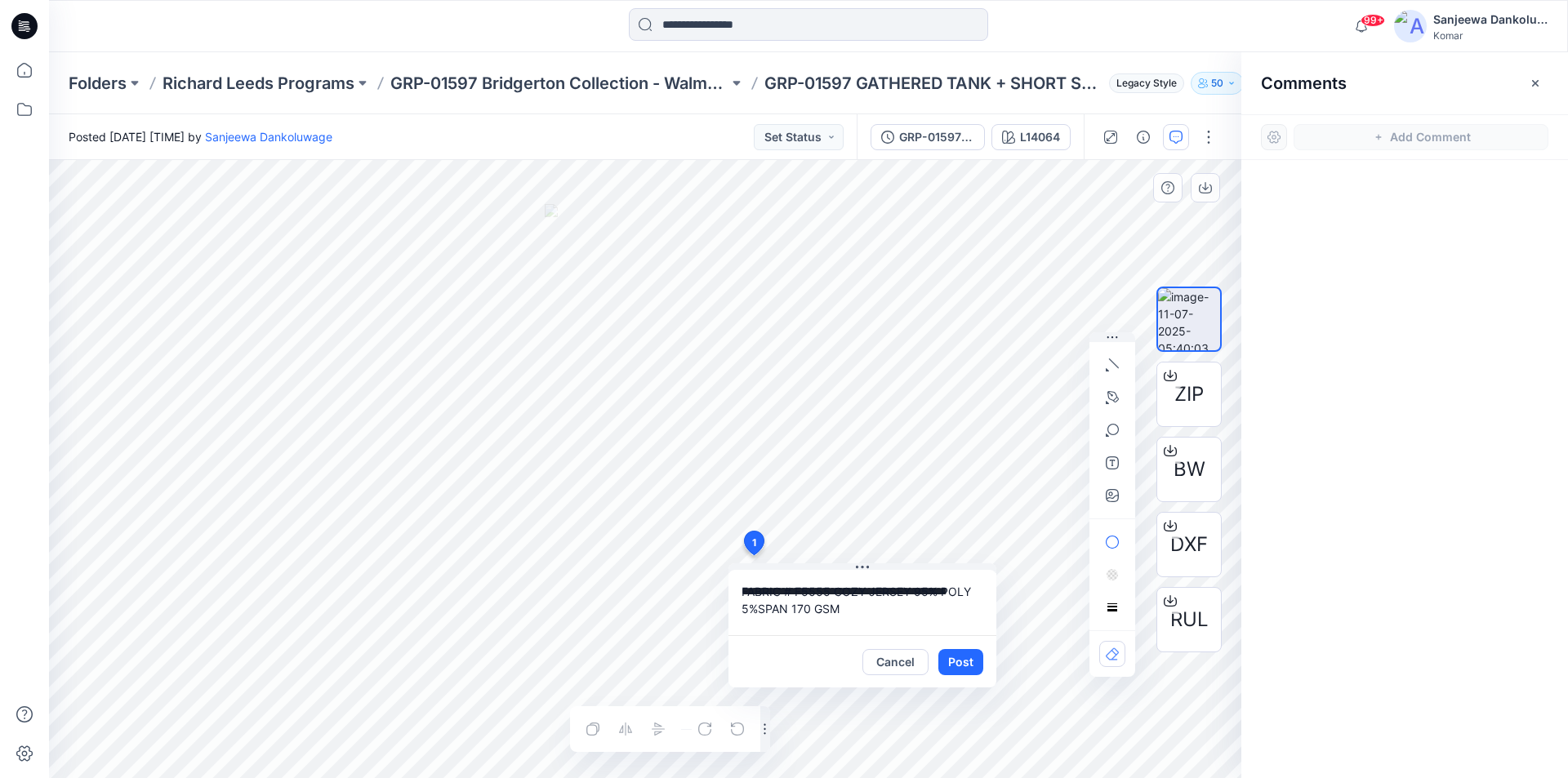 type on "**********" 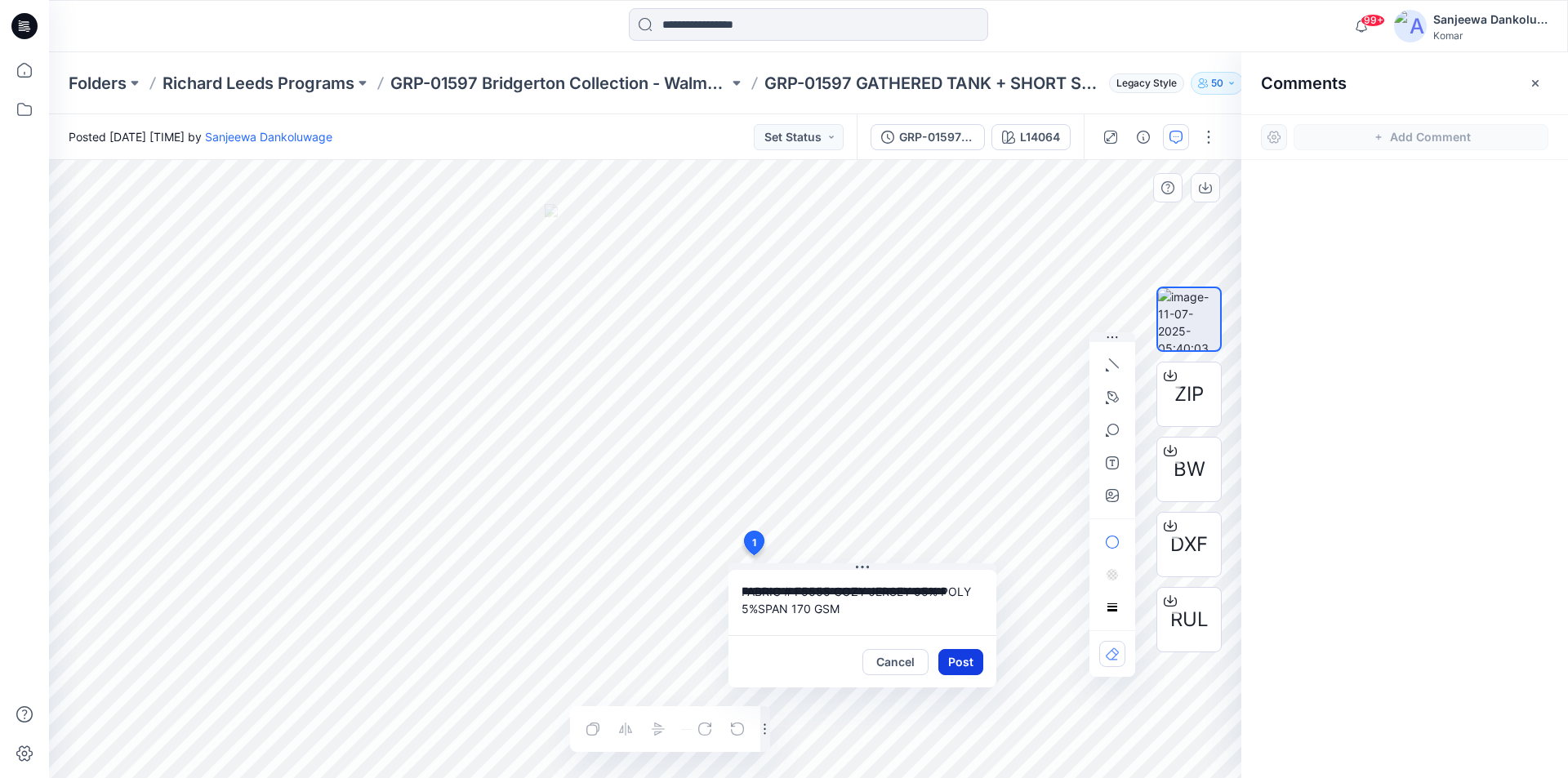 click on "Post" at bounding box center [960, 662] 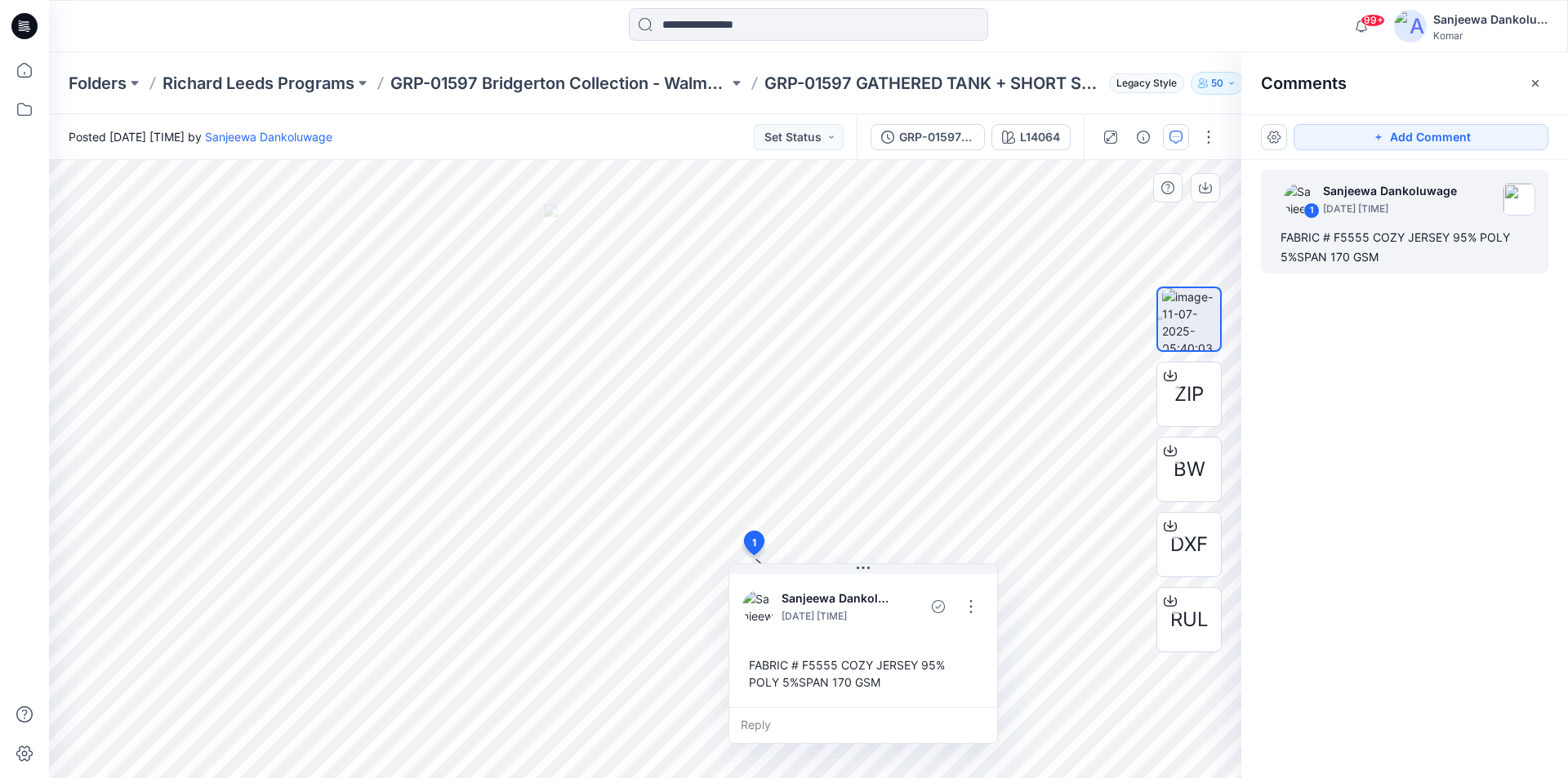 click 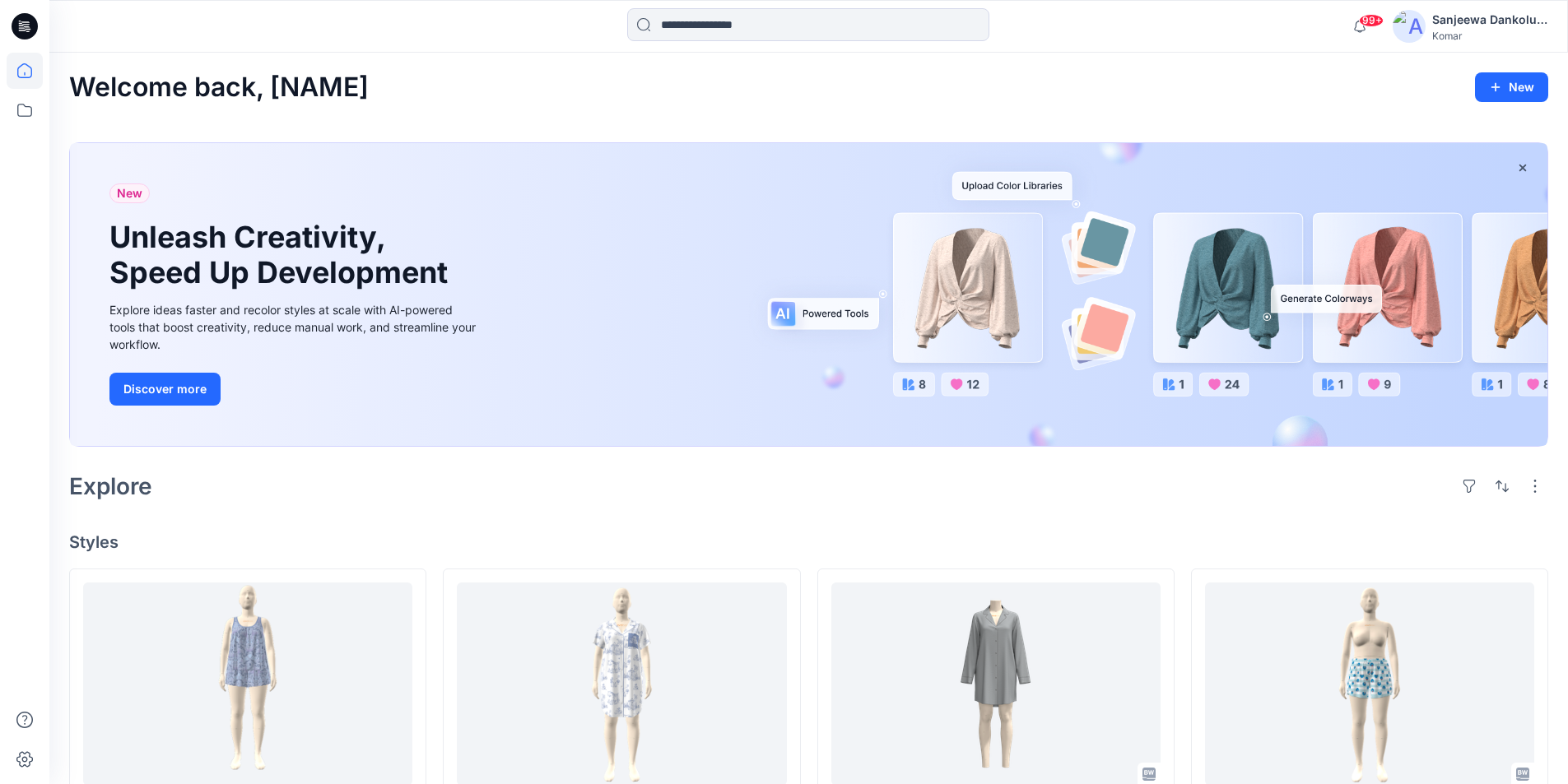 scroll, scrollTop: 329, scrollLeft: 0, axis: vertical 